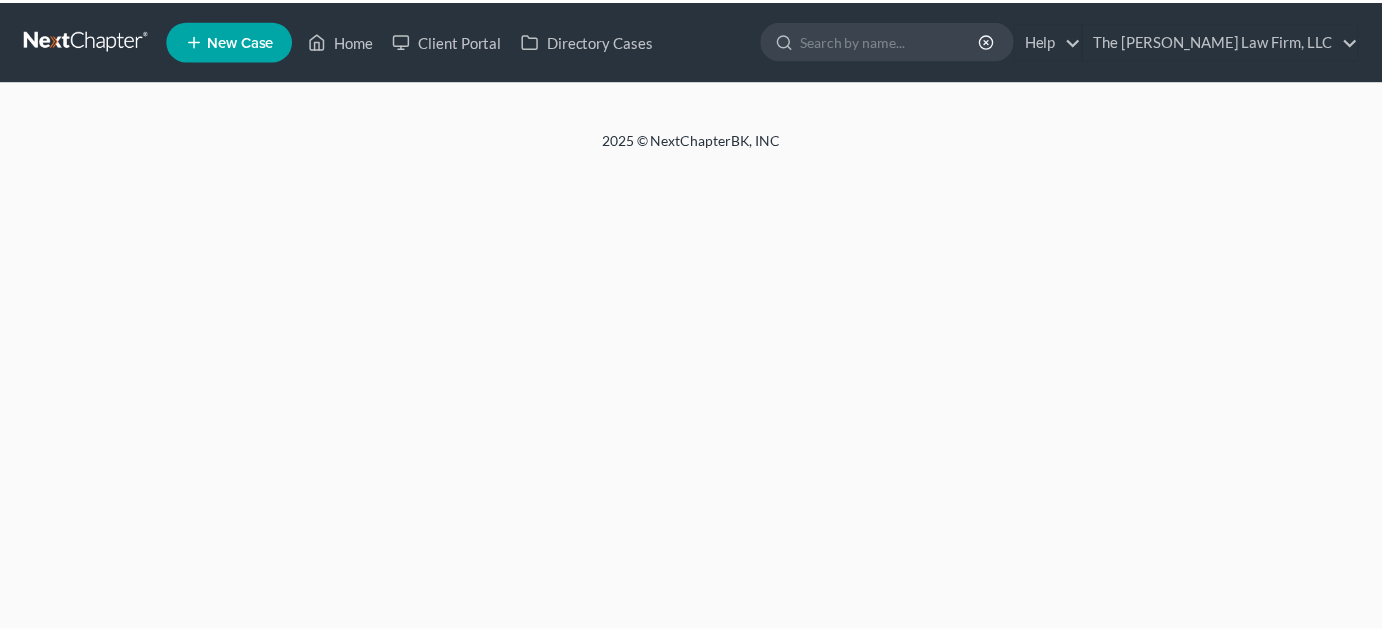 scroll, scrollTop: 0, scrollLeft: 0, axis: both 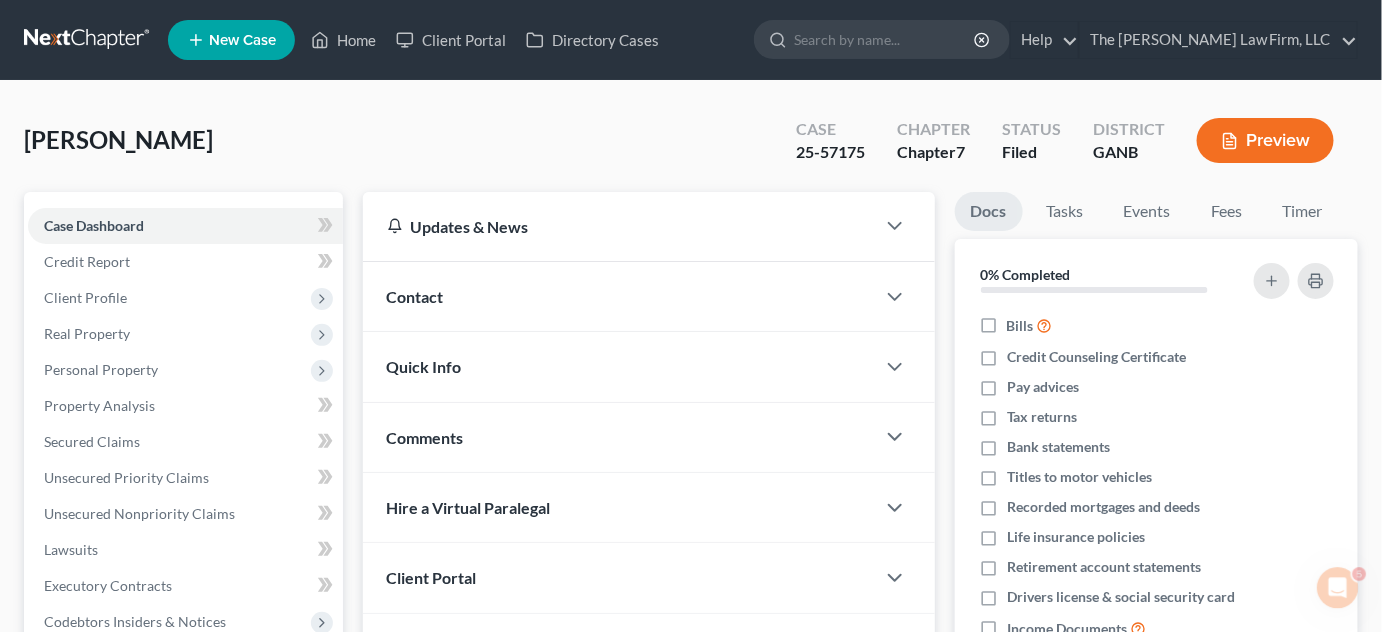 click on "Contact" at bounding box center (415, 296) 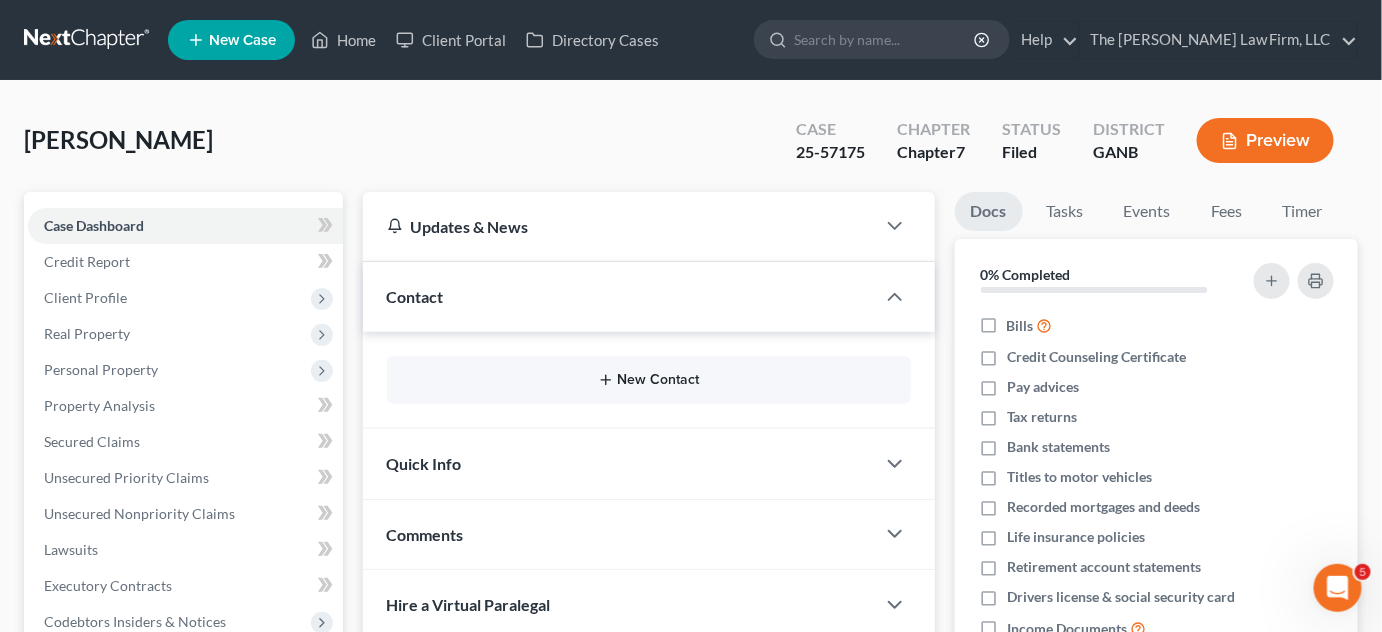 click on "New Contact" at bounding box center [649, 380] 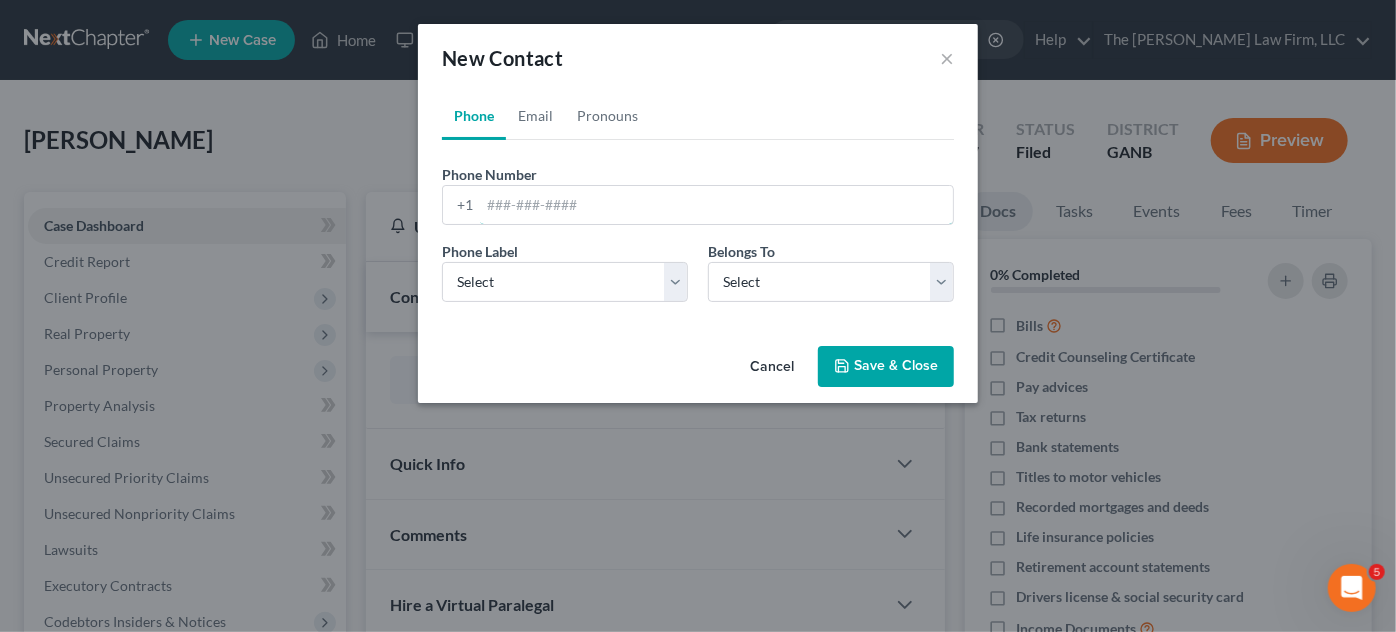 click at bounding box center [716, 205] 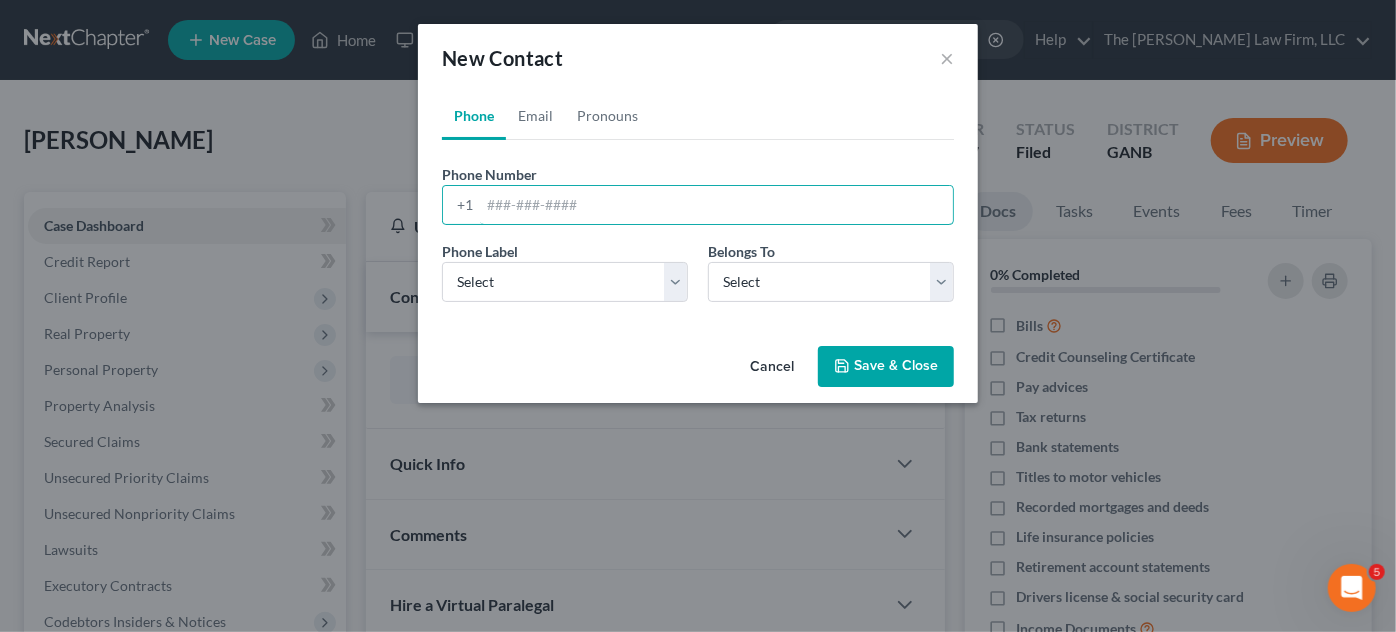 paste on "770) 656-7446‬" 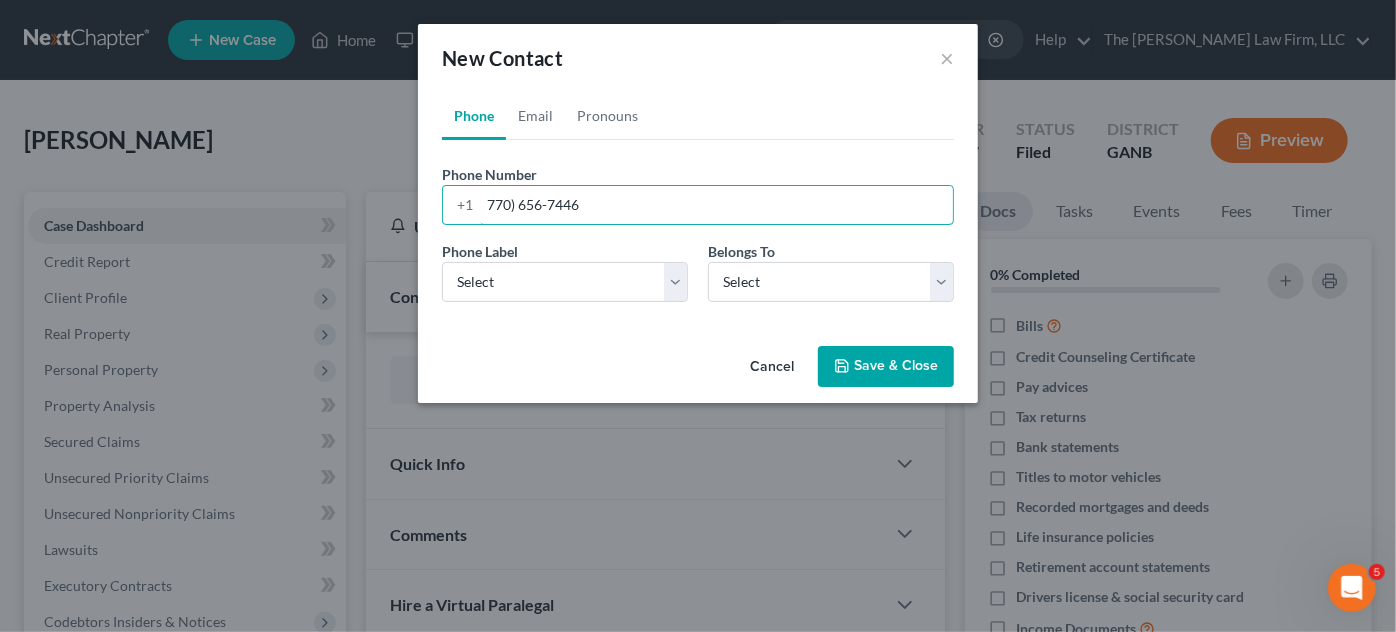 click on "770) 656-7446‬" at bounding box center [716, 205] 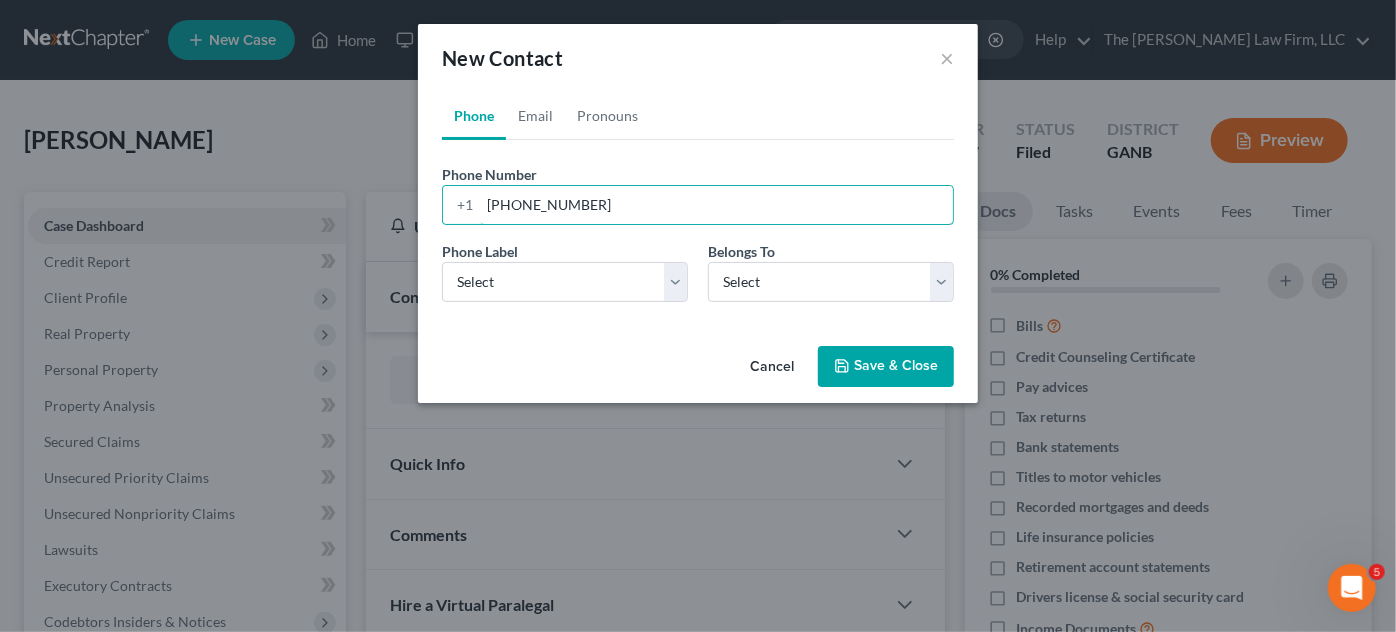 type on "[PHONE_NUMBER]‬" 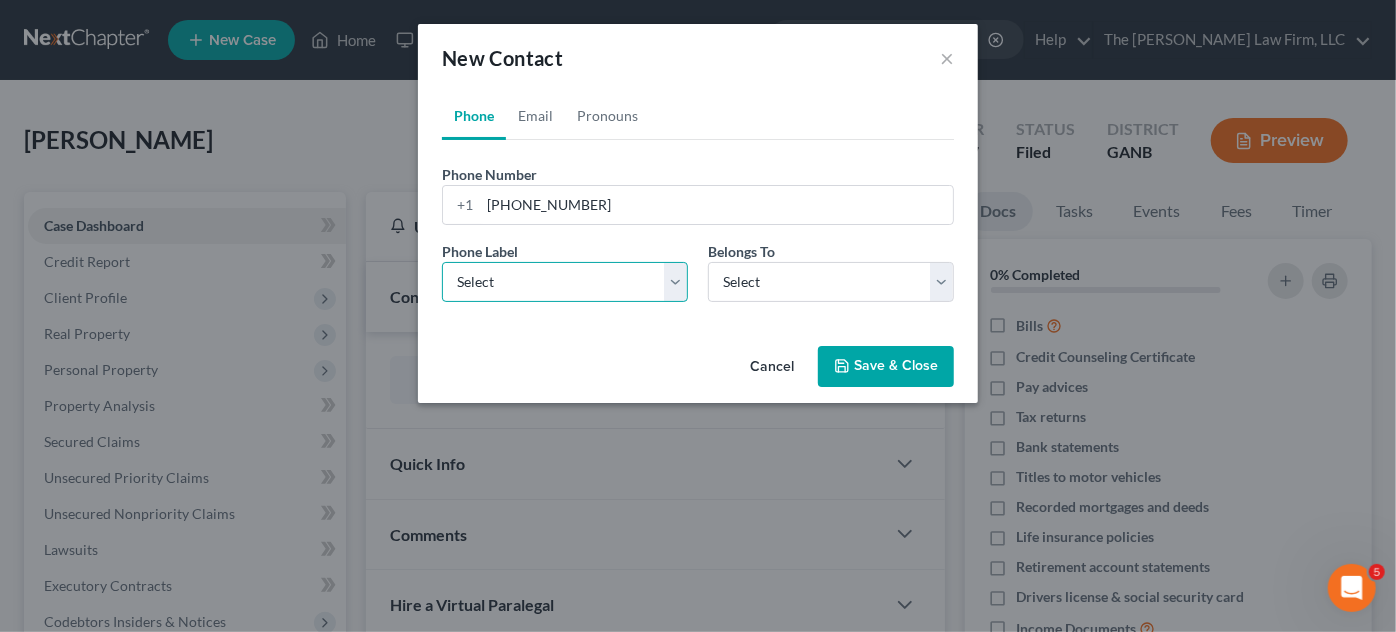 click on "Select Mobile Home Work Other" at bounding box center [565, 282] 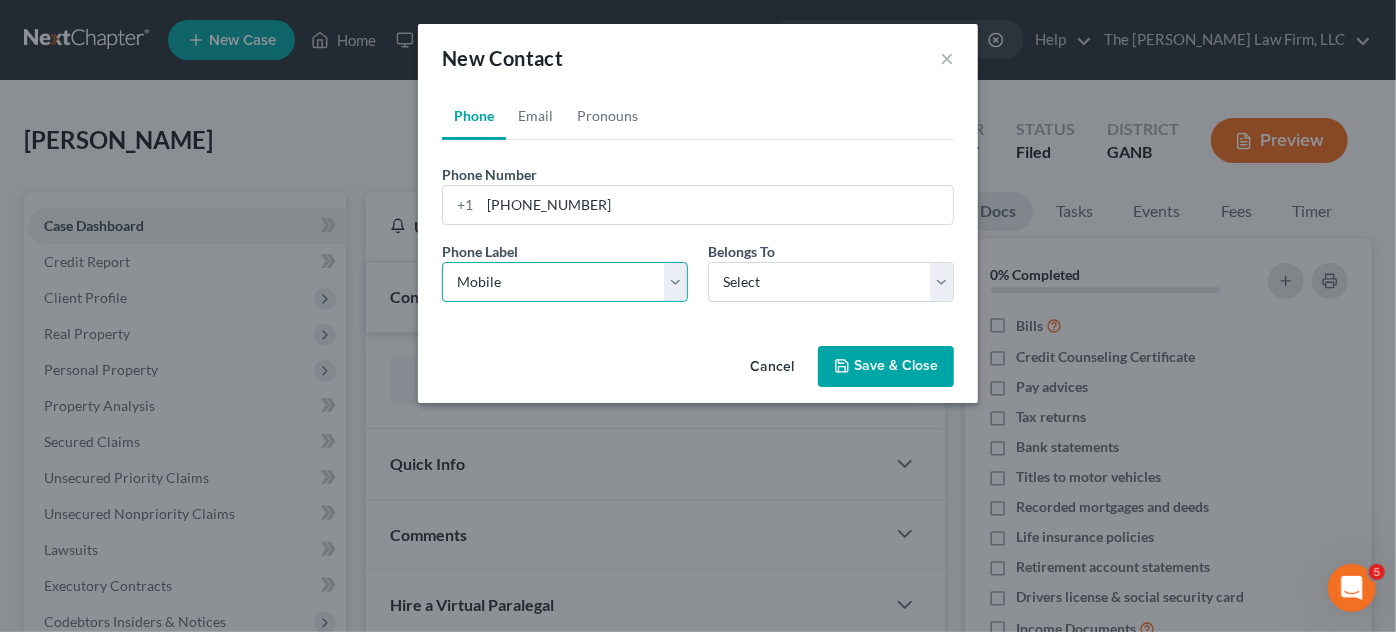 click on "Select Mobile Home Work Other" at bounding box center (565, 282) 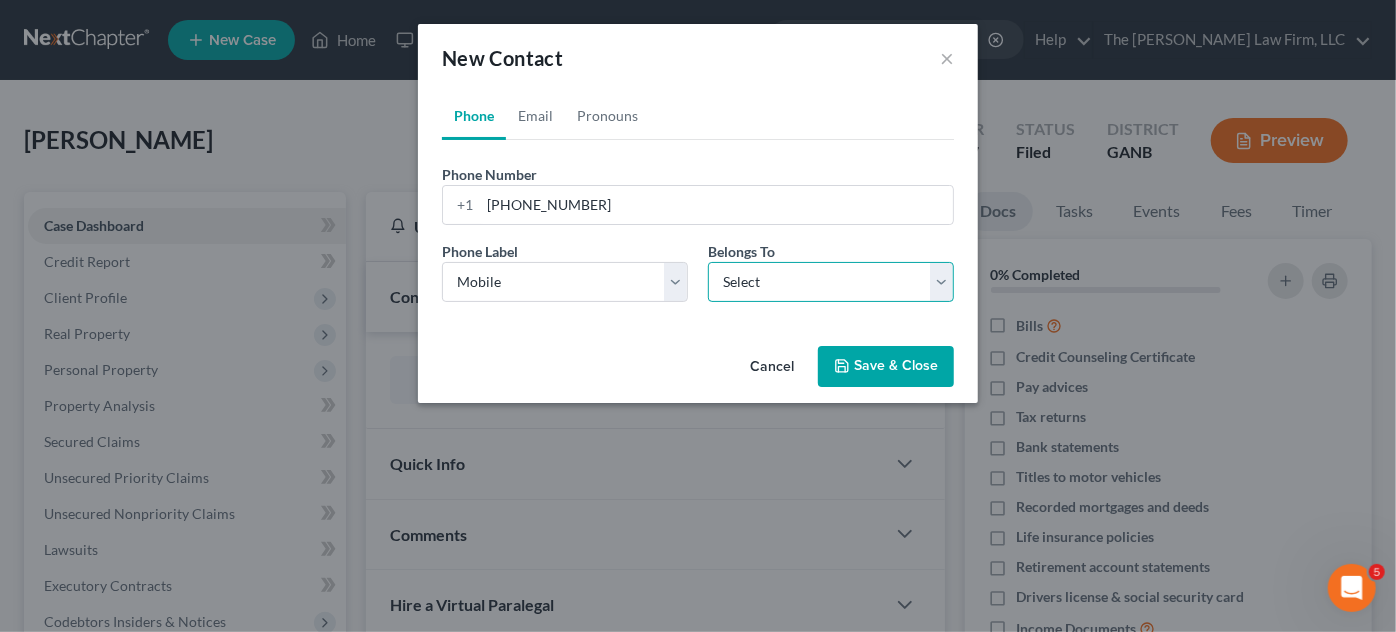 click on "Select Client Other" at bounding box center [831, 282] 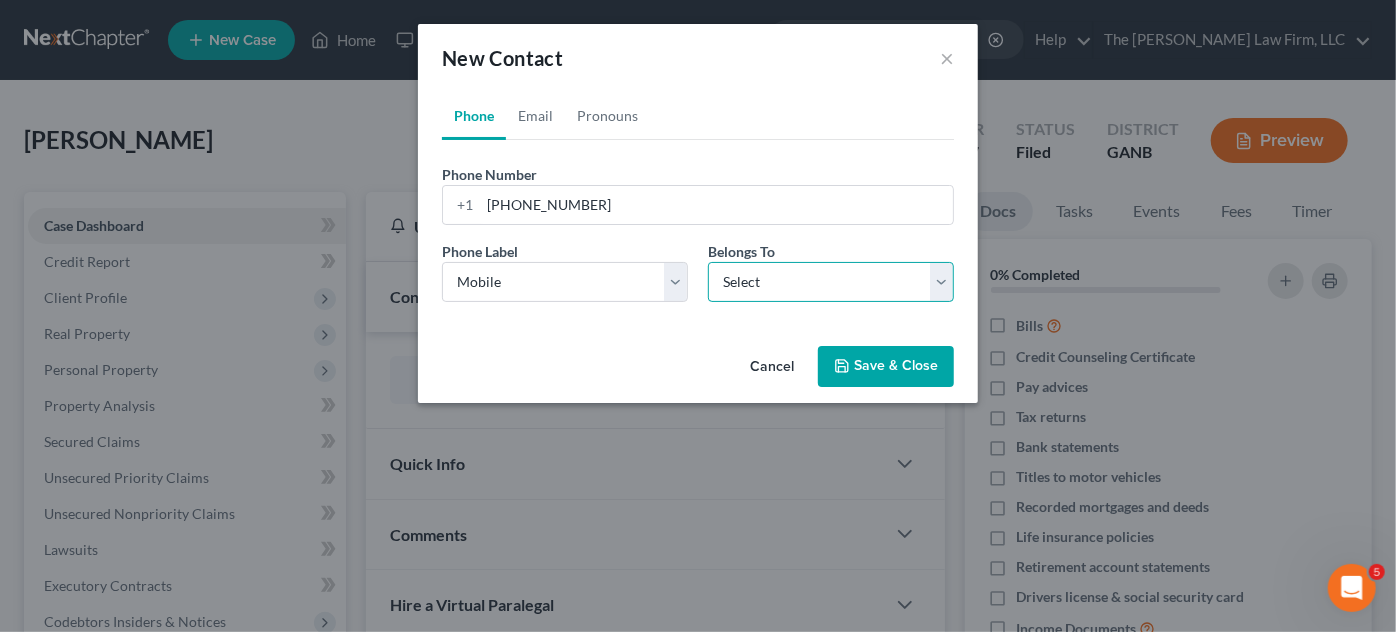 select on "0" 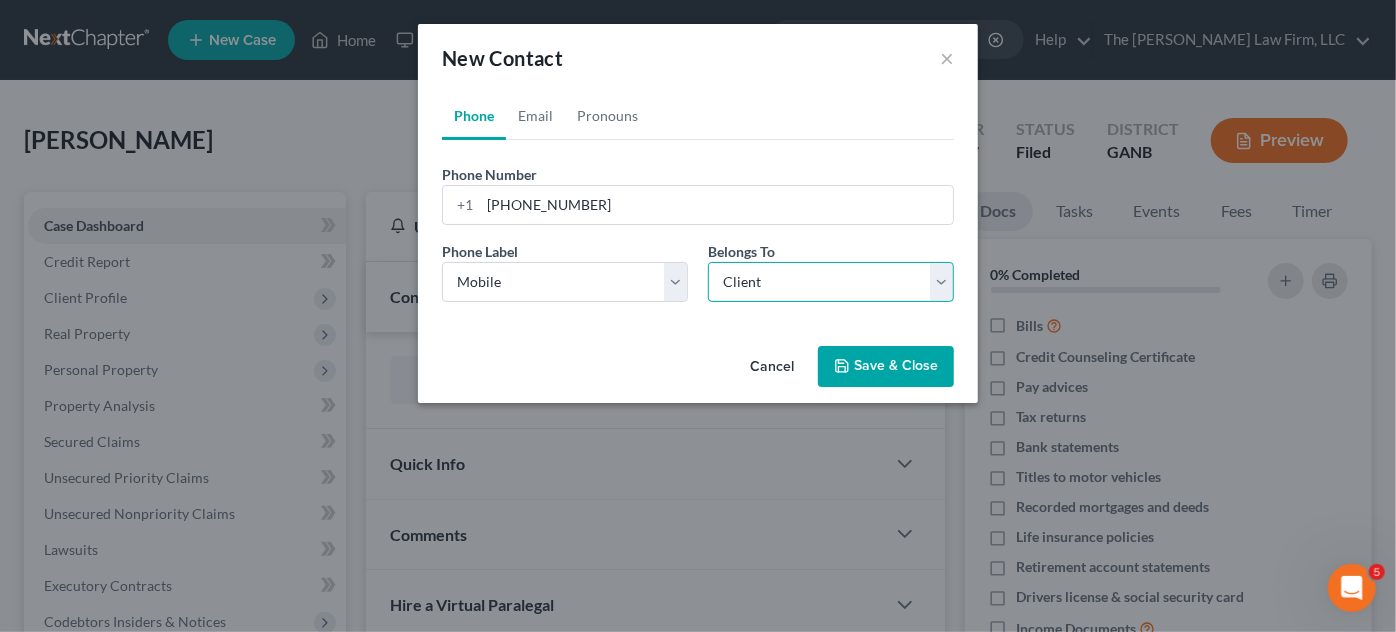 click on "Select Client Other" at bounding box center (831, 282) 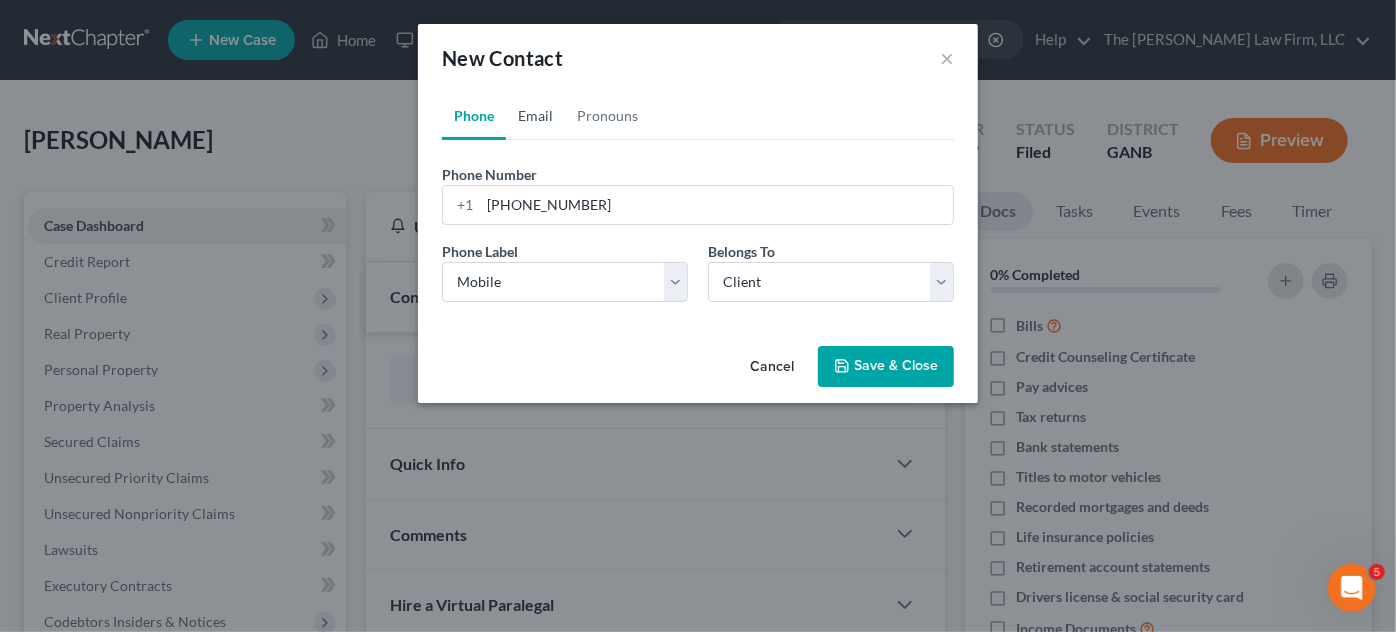 click on "Email" at bounding box center (535, 116) 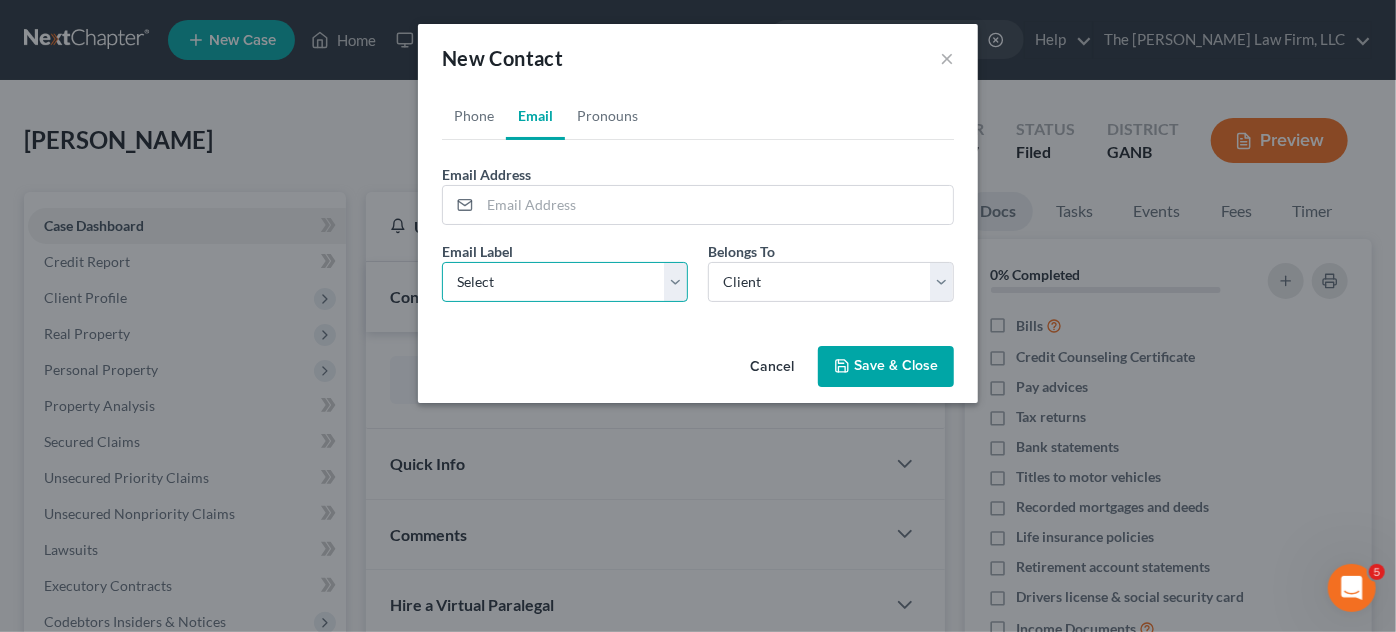 click on "Select Home Work Other" at bounding box center [565, 282] 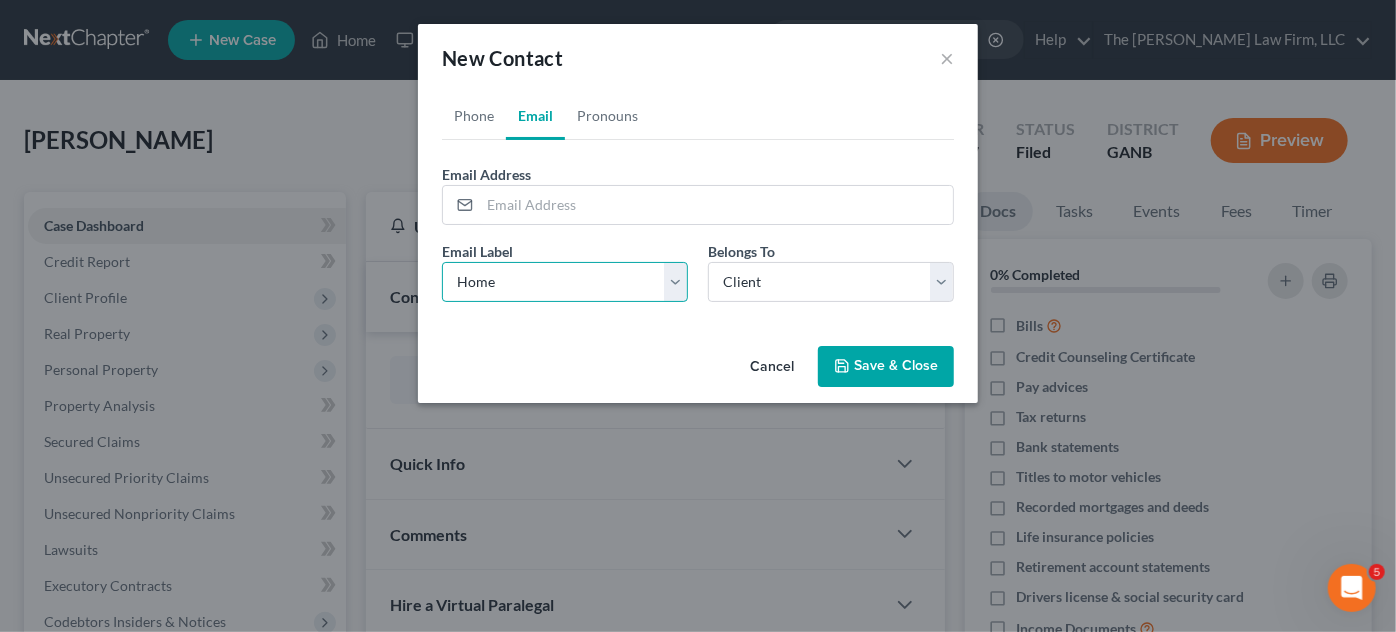 click on "Select Home Work Other" at bounding box center [565, 282] 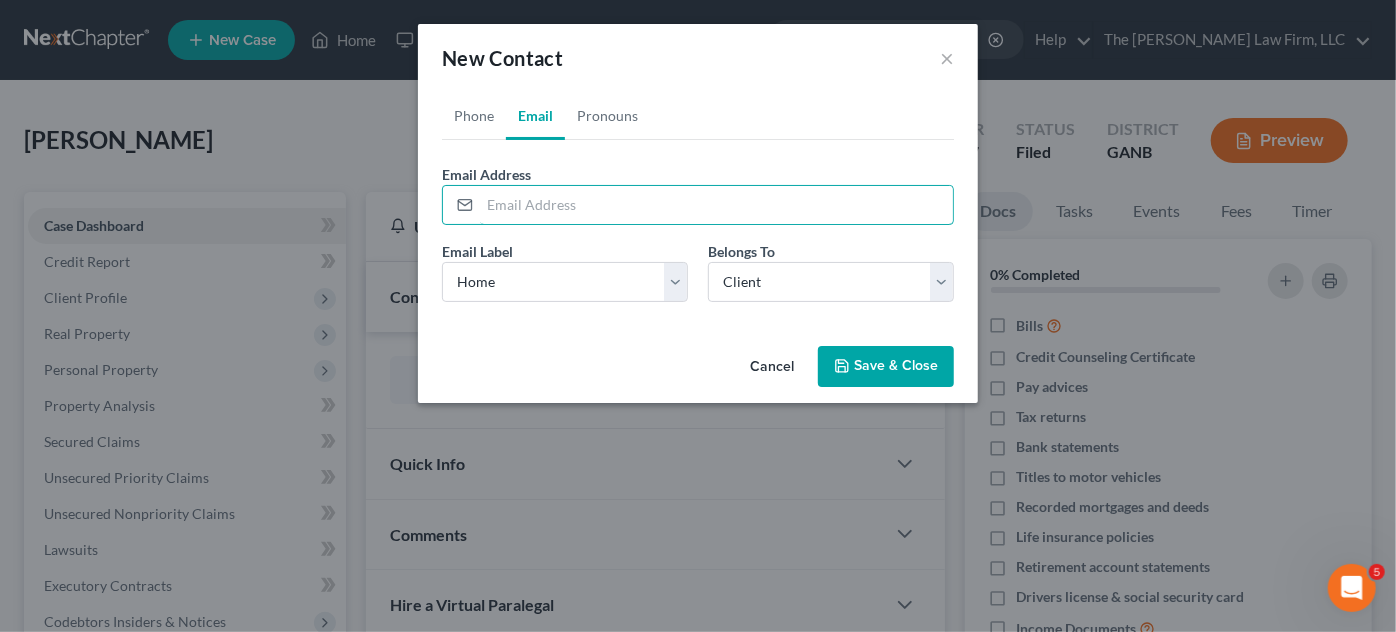paste on "[EMAIL_ADDRESS][PERSON_NAME][DOMAIN_NAME]" 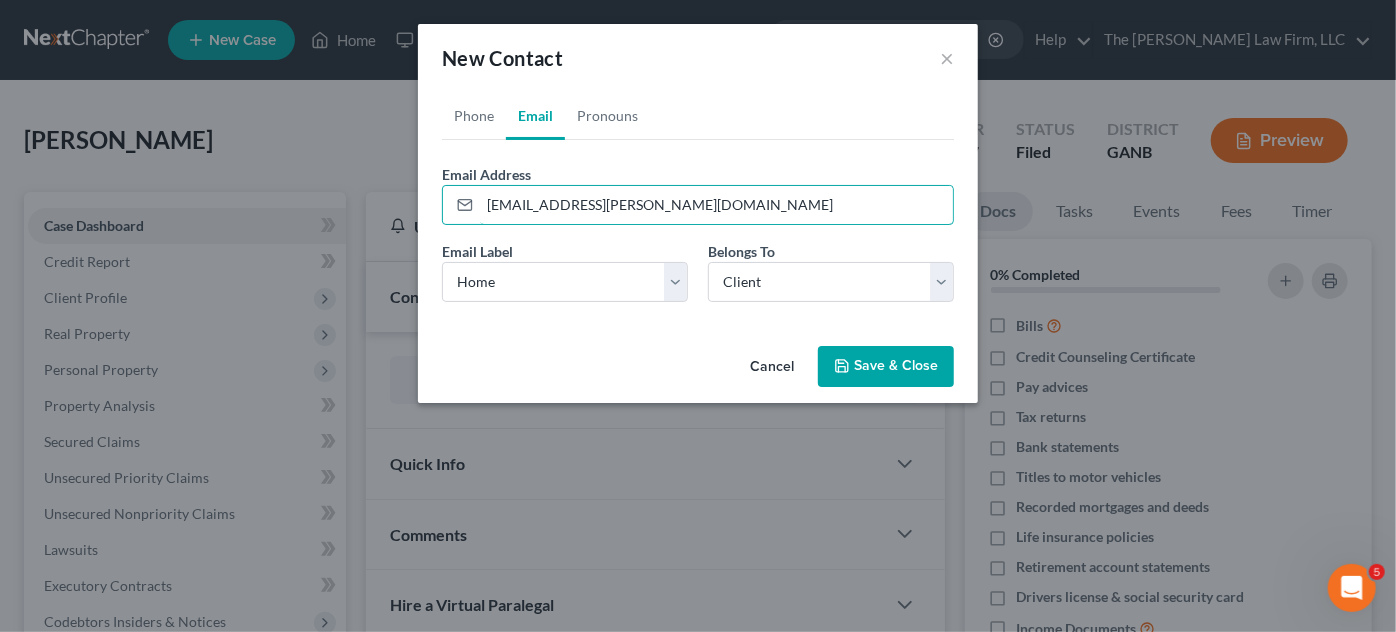 type on "[EMAIL_ADDRESS][PERSON_NAME][DOMAIN_NAME]" 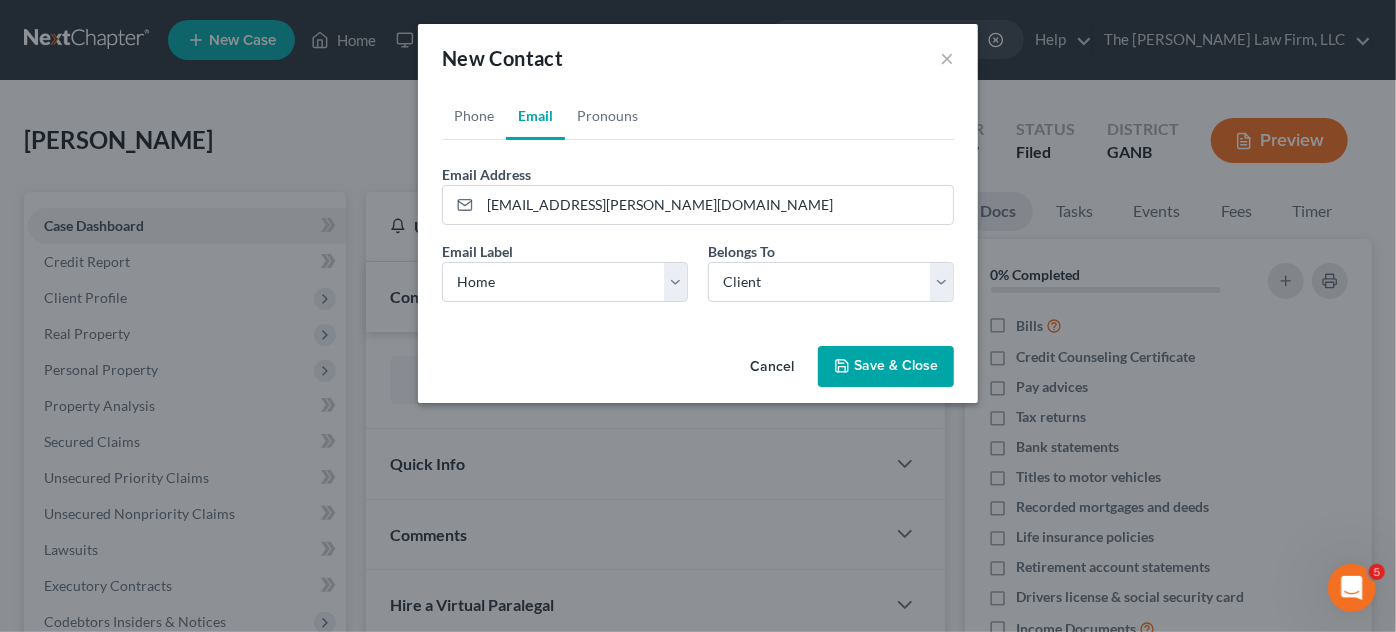 click on "Save & Close" at bounding box center (886, 367) 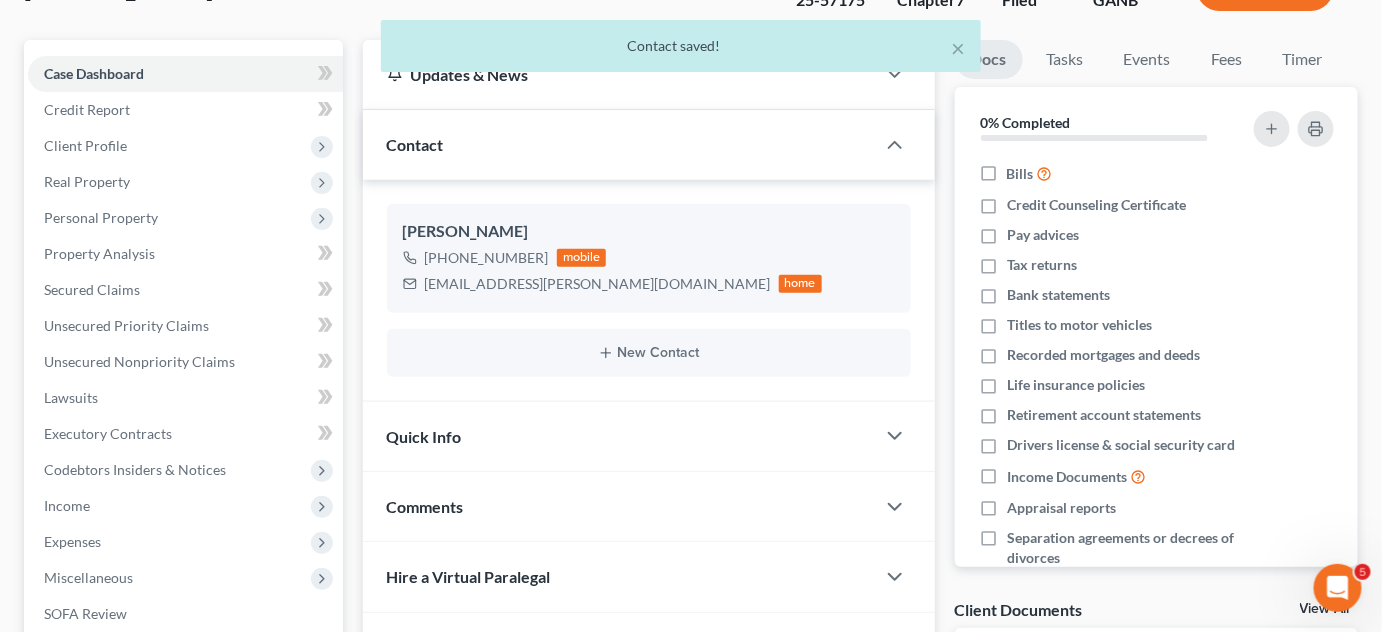 scroll, scrollTop: 454, scrollLeft: 0, axis: vertical 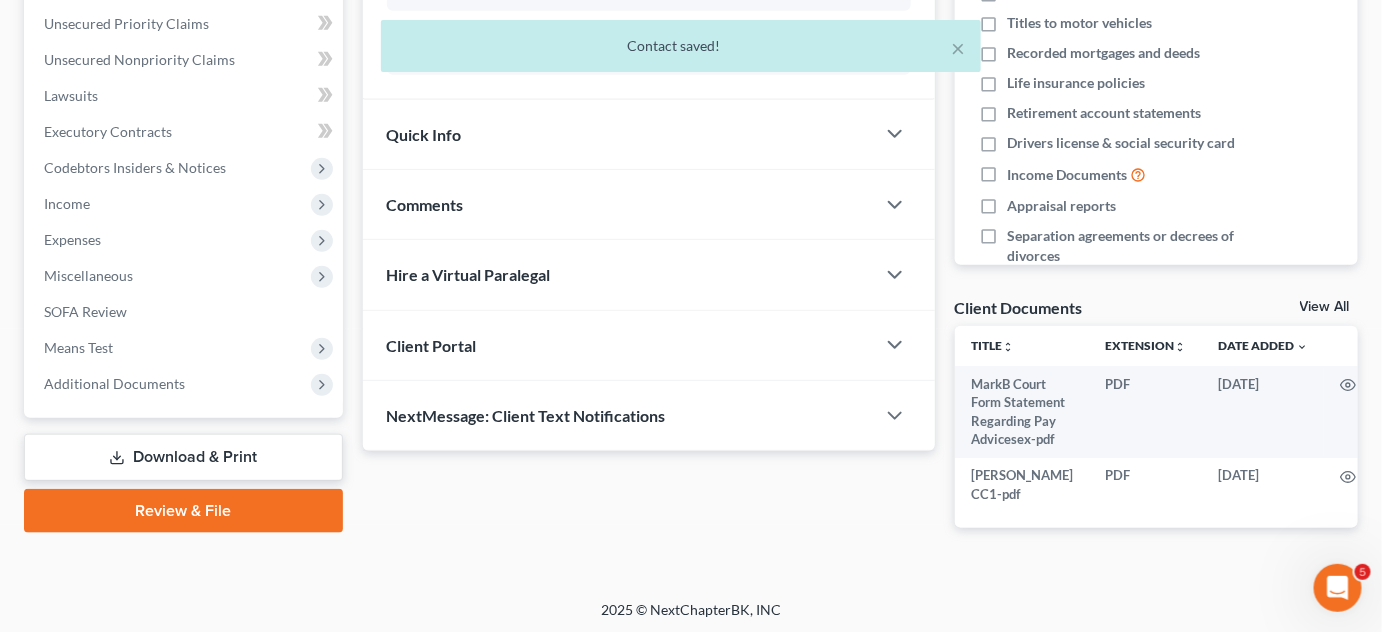 click on "Comments" at bounding box center [425, 204] 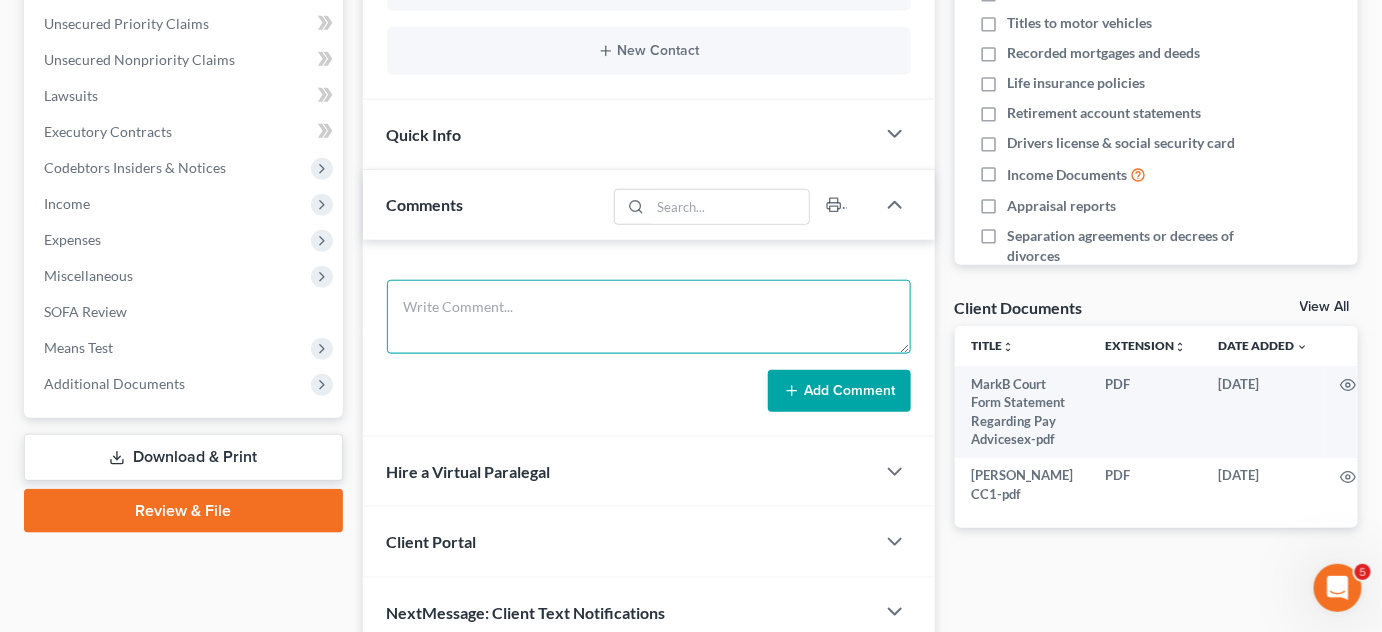 drag, startPoint x: 549, startPoint y: 312, endPoint x: 603, endPoint y: 234, distance: 94.86833 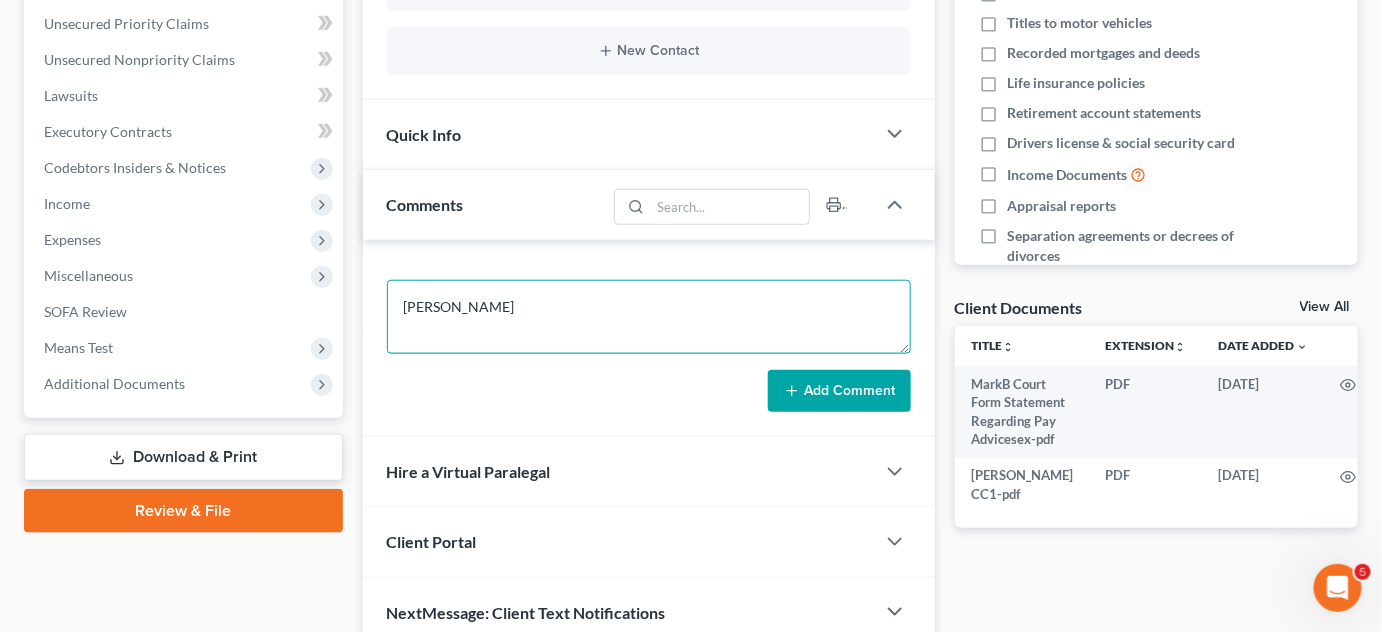 type on "[PERSON_NAME]" 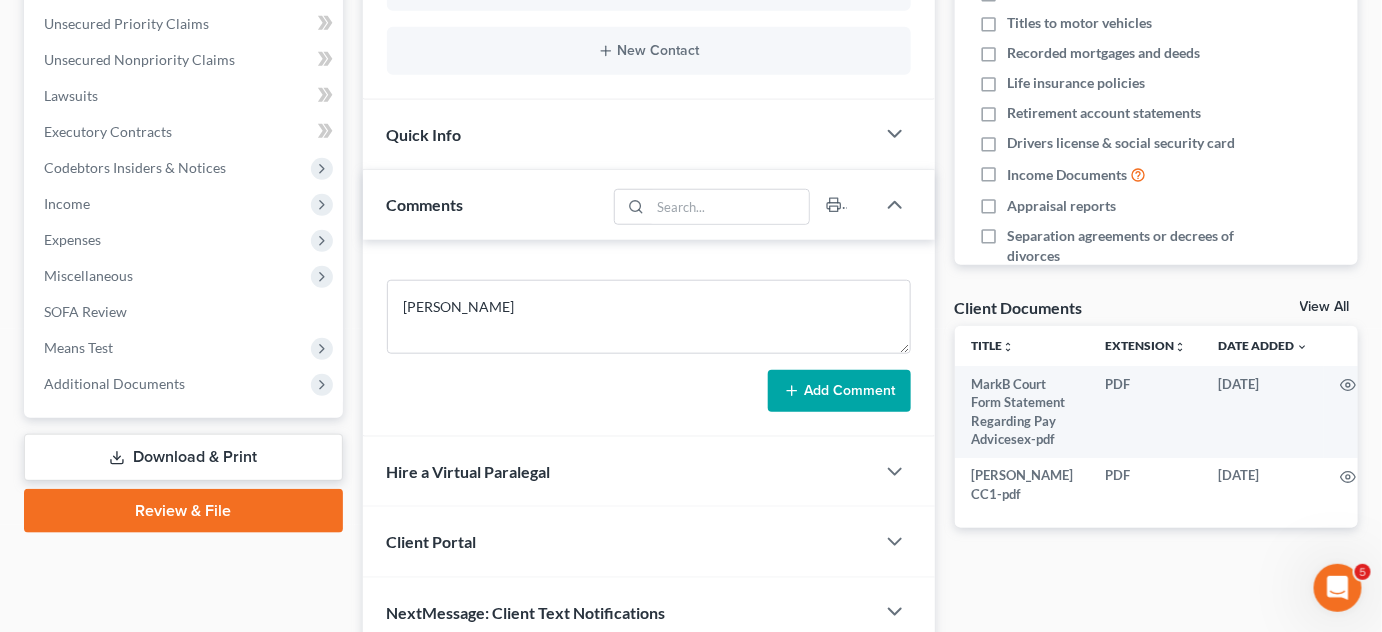 click on "Add Comment" at bounding box center [839, 391] 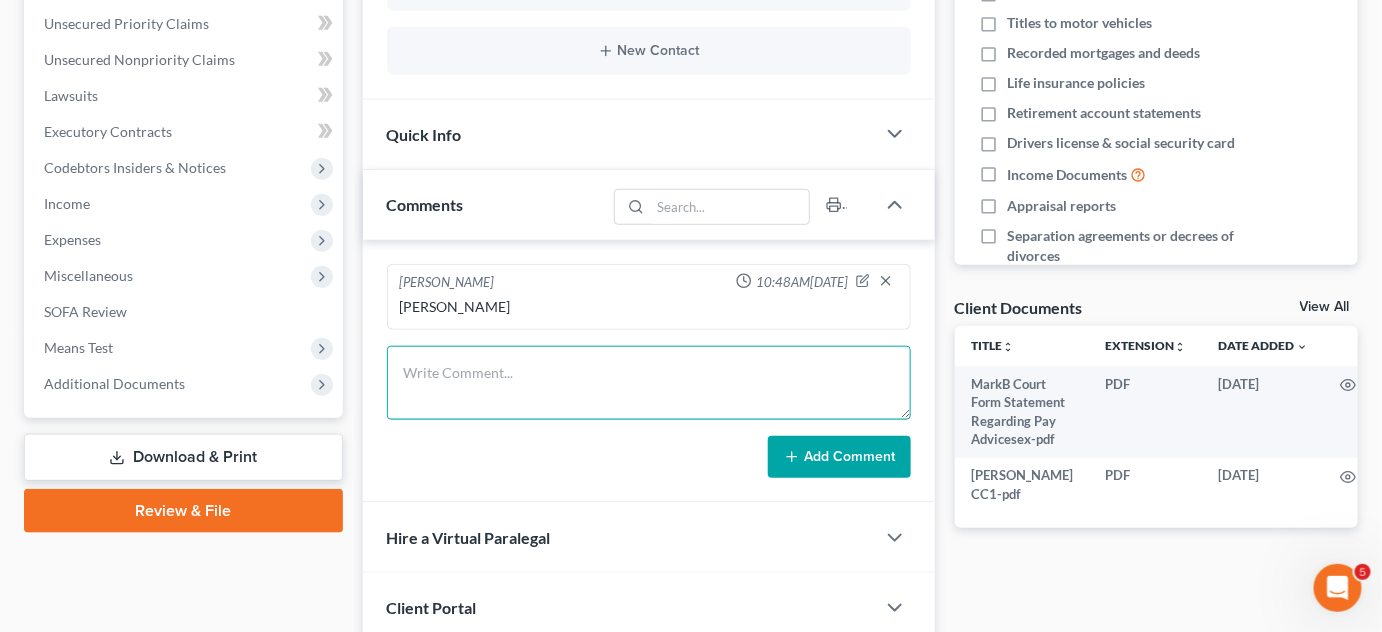 click at bounding box center [649, 383] 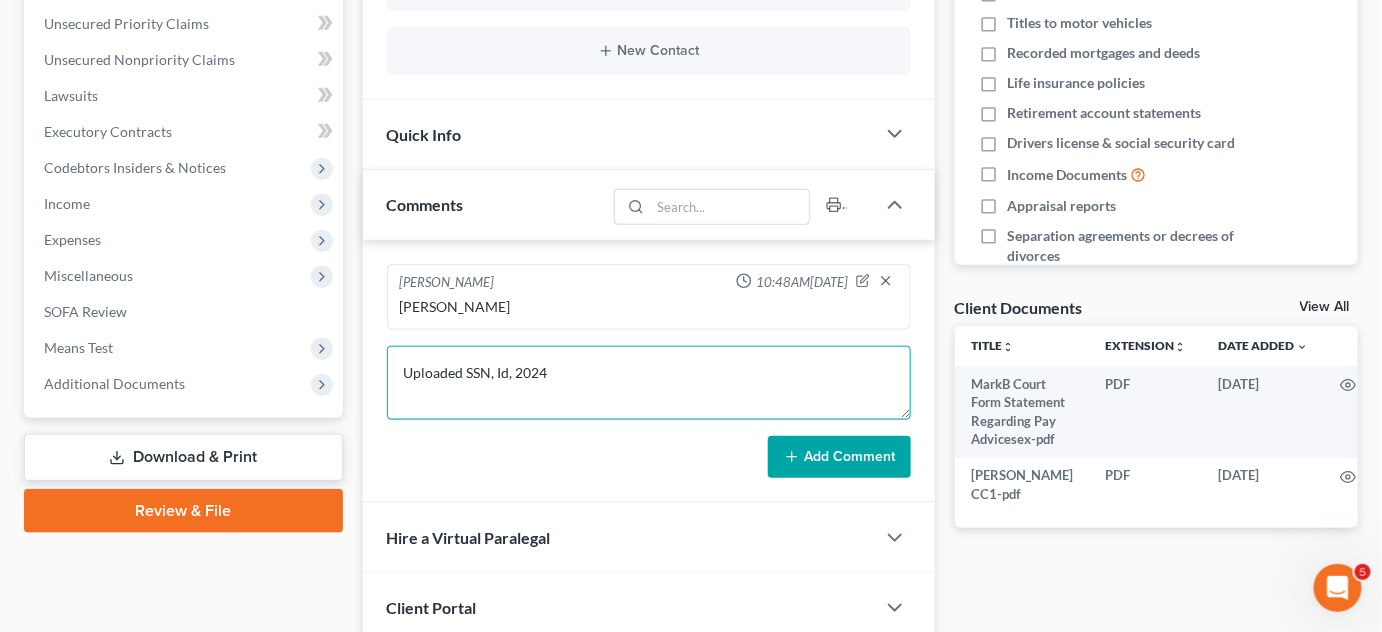 type on "Uploaded SSN, Id, 2024" 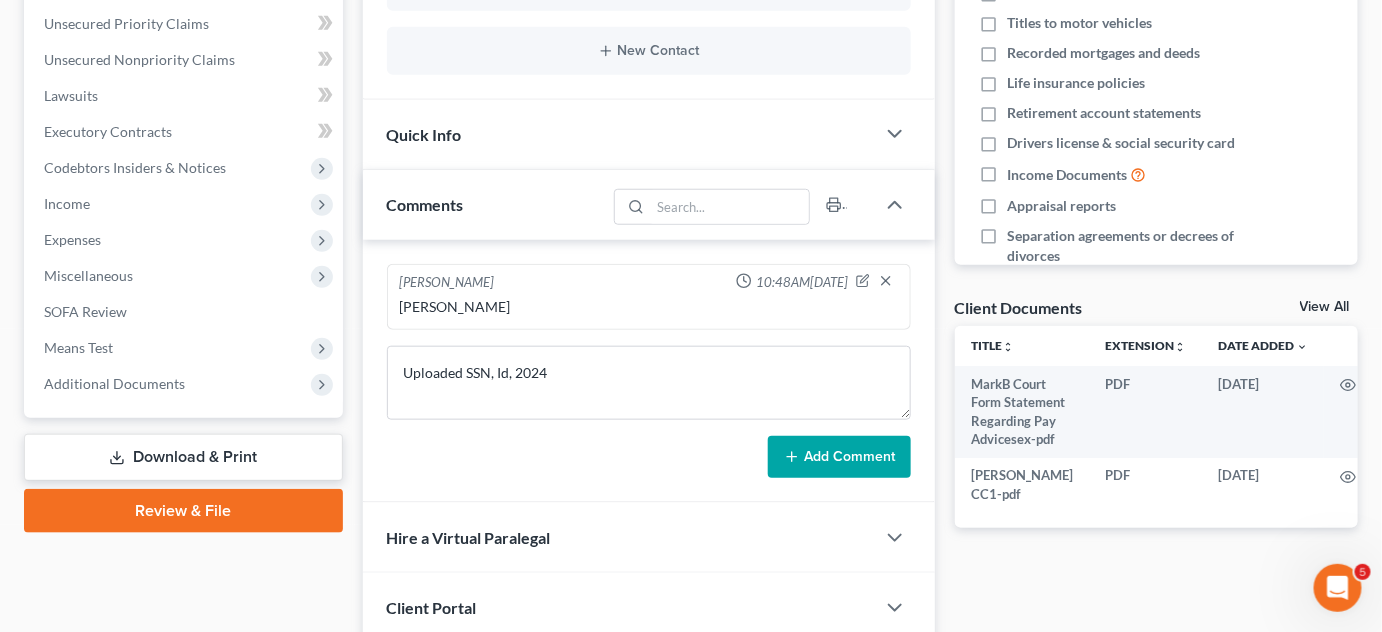 click on "Add Comment" at bounding box center [839, 457] 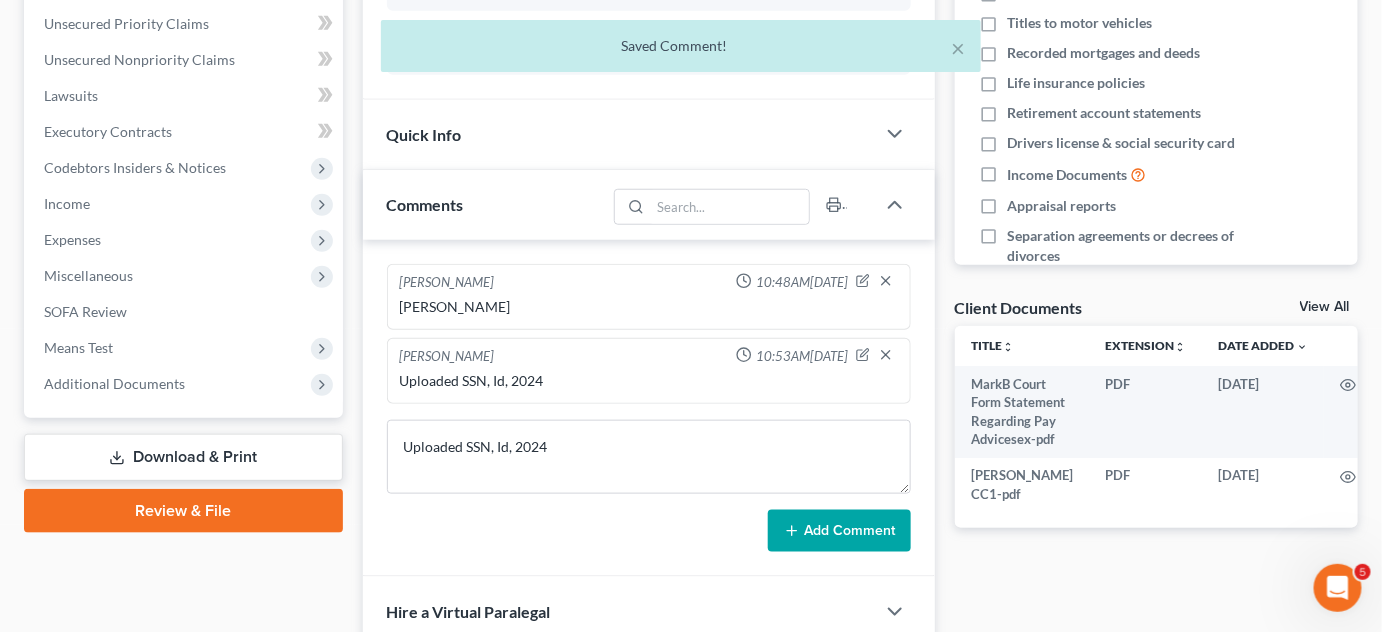 type 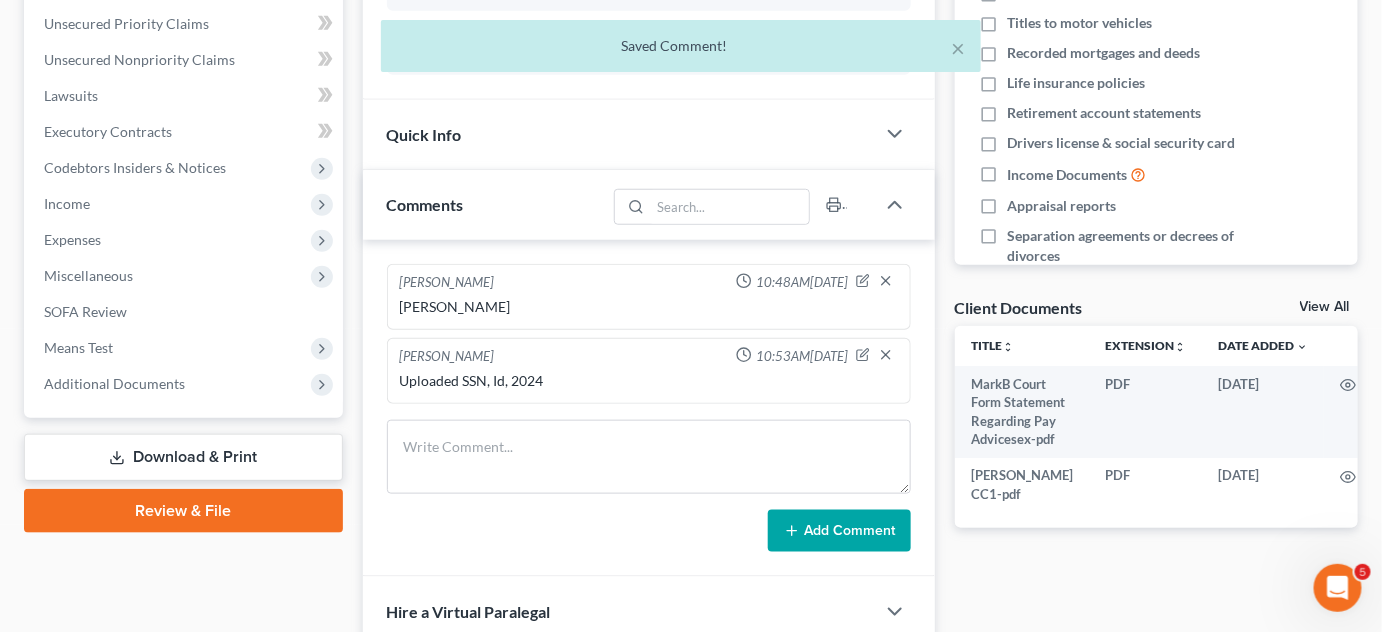 type 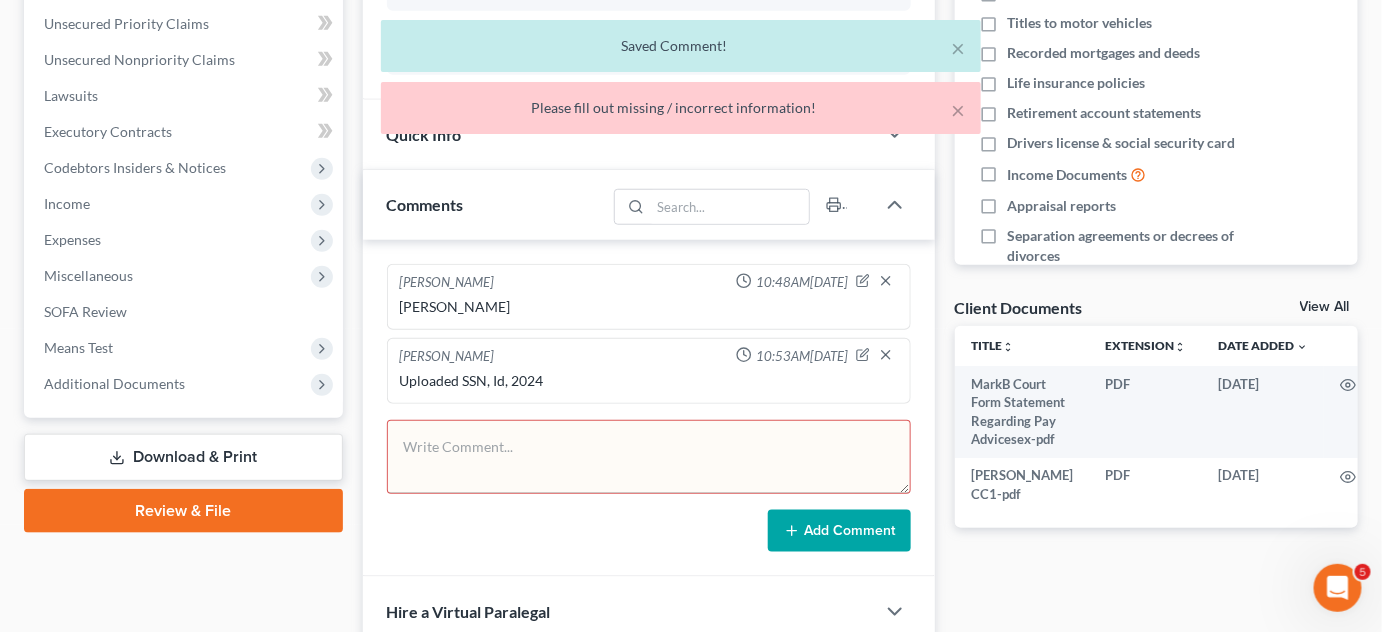 click at bounding box center (649, 457) 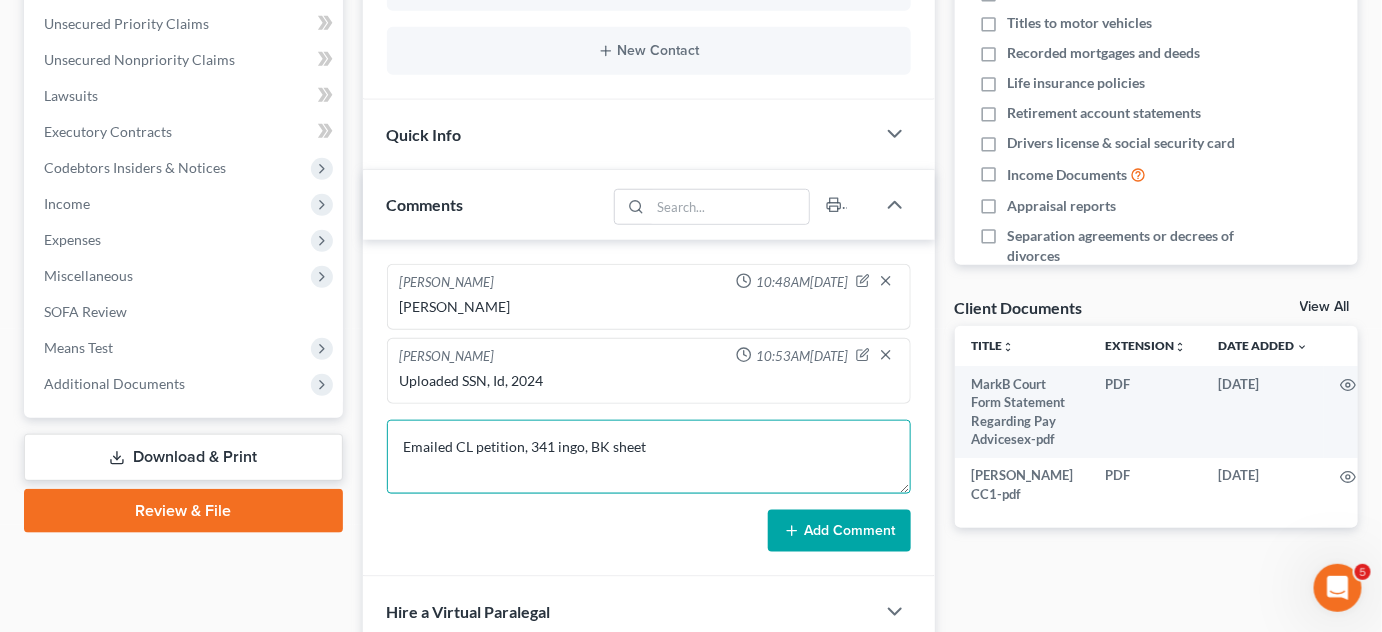 type on "Emailed CL petition, 341 ingo, BK sheet" 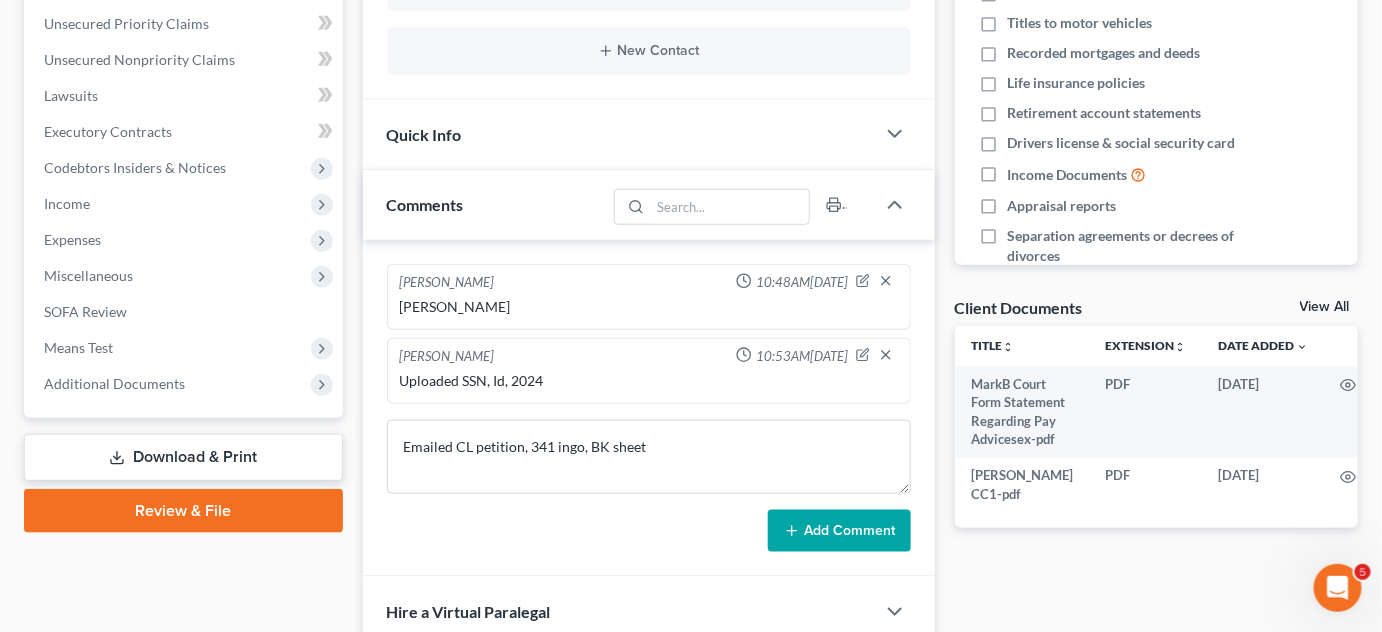 click on "Add Comment" at bounding box center (839, 531) 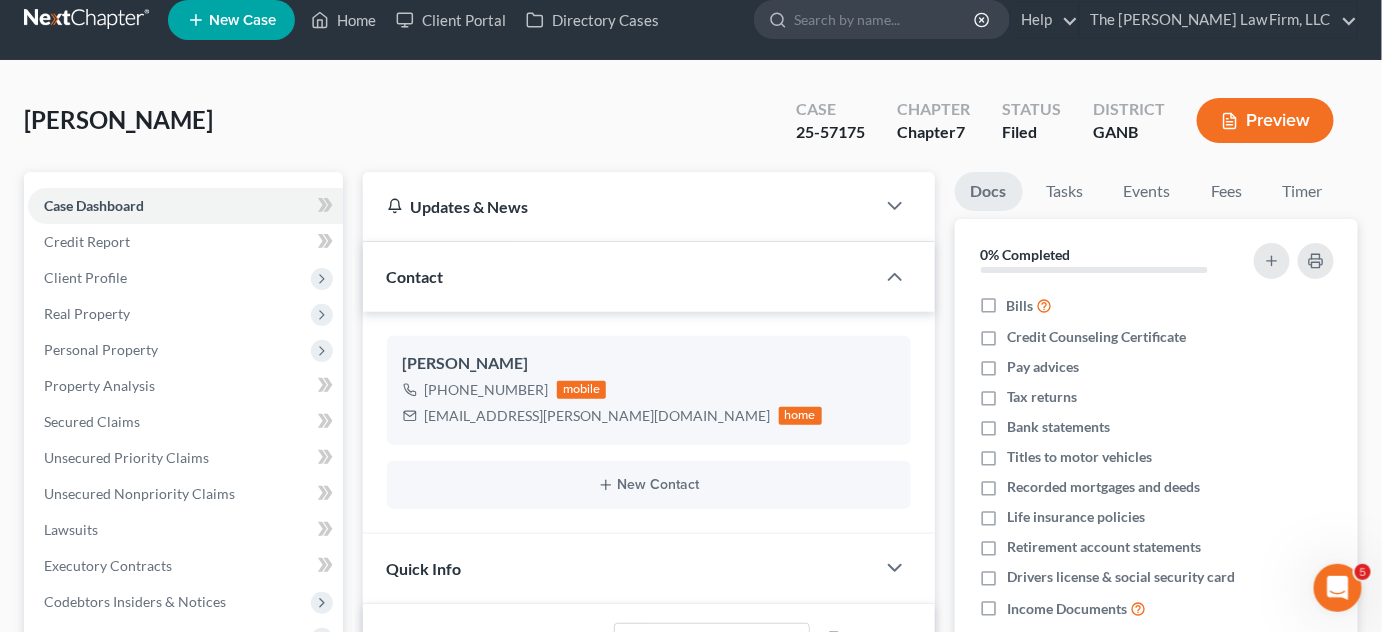 scroll, scrollTop: 0, scrollLeft: 0, axis: both 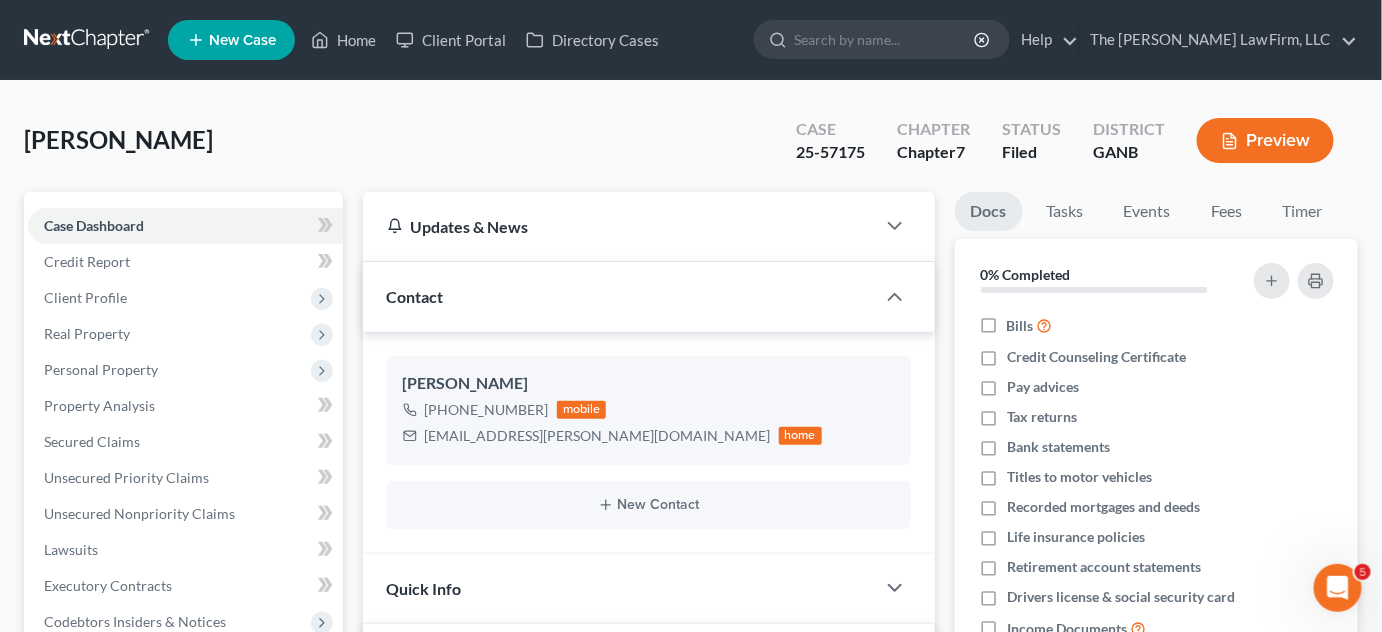 click at bounding box center (885, 39) 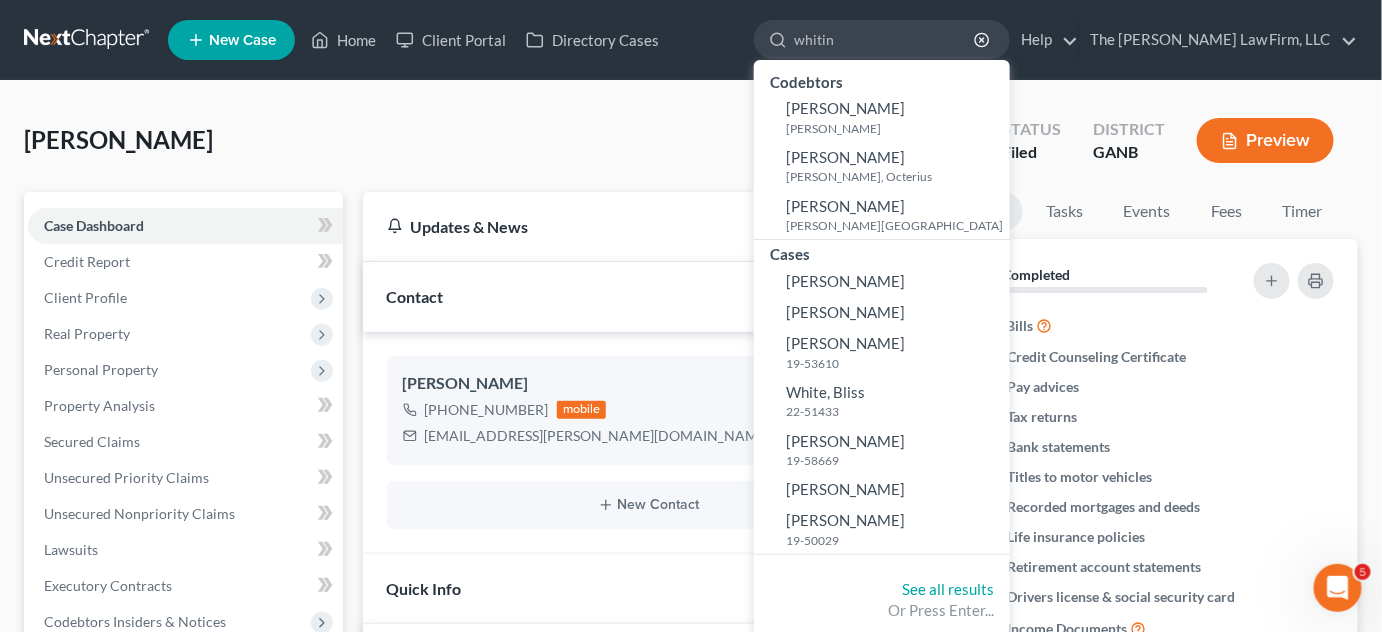 type on "[PERSON_NAME]" 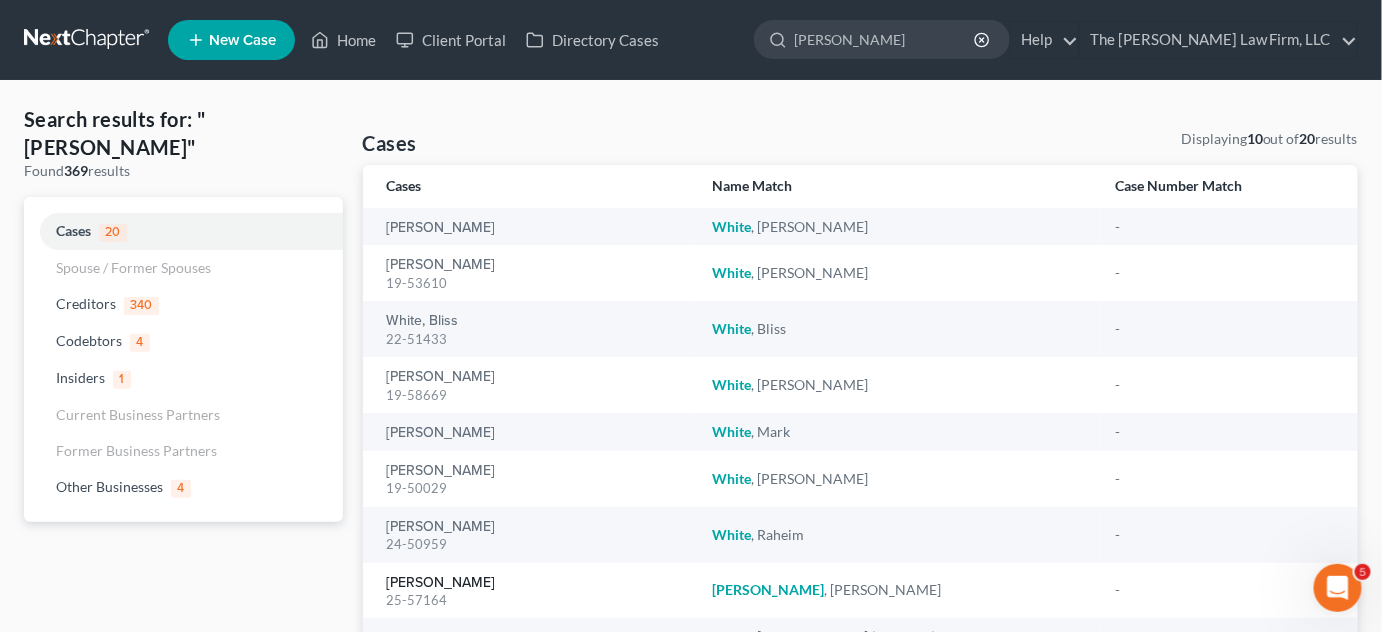 click on "[PERSON_NAME]" at bounding box center [441, 583] 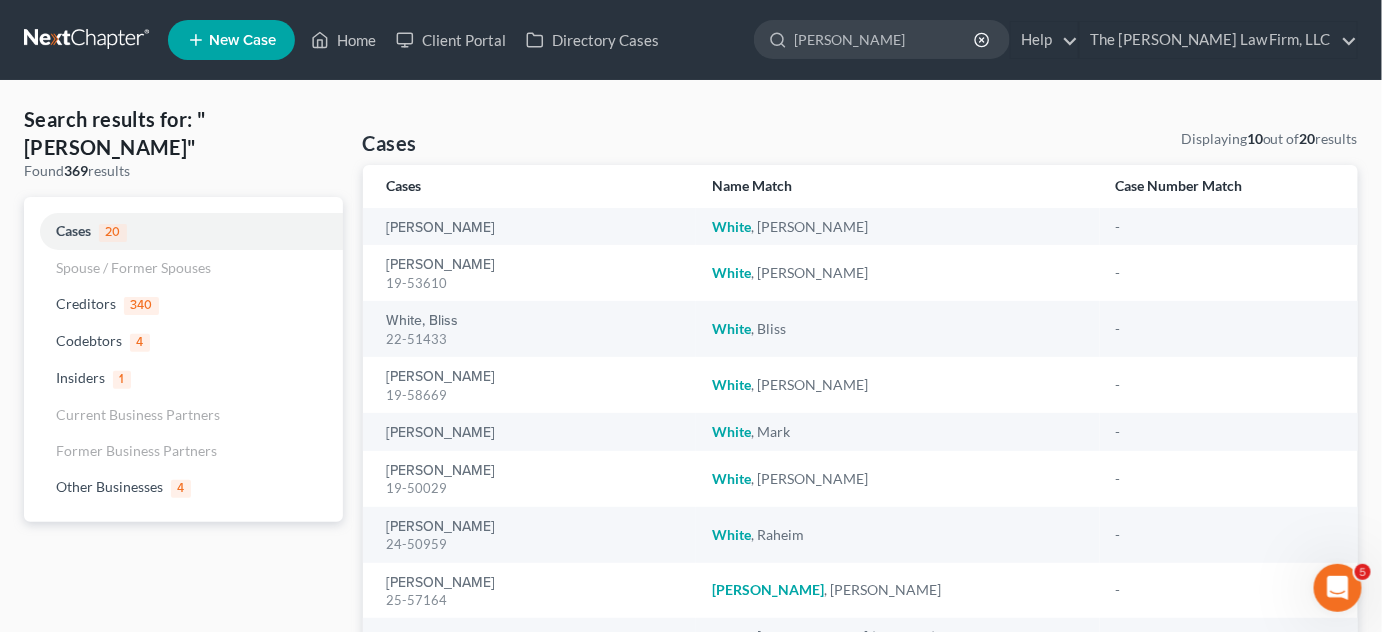 type 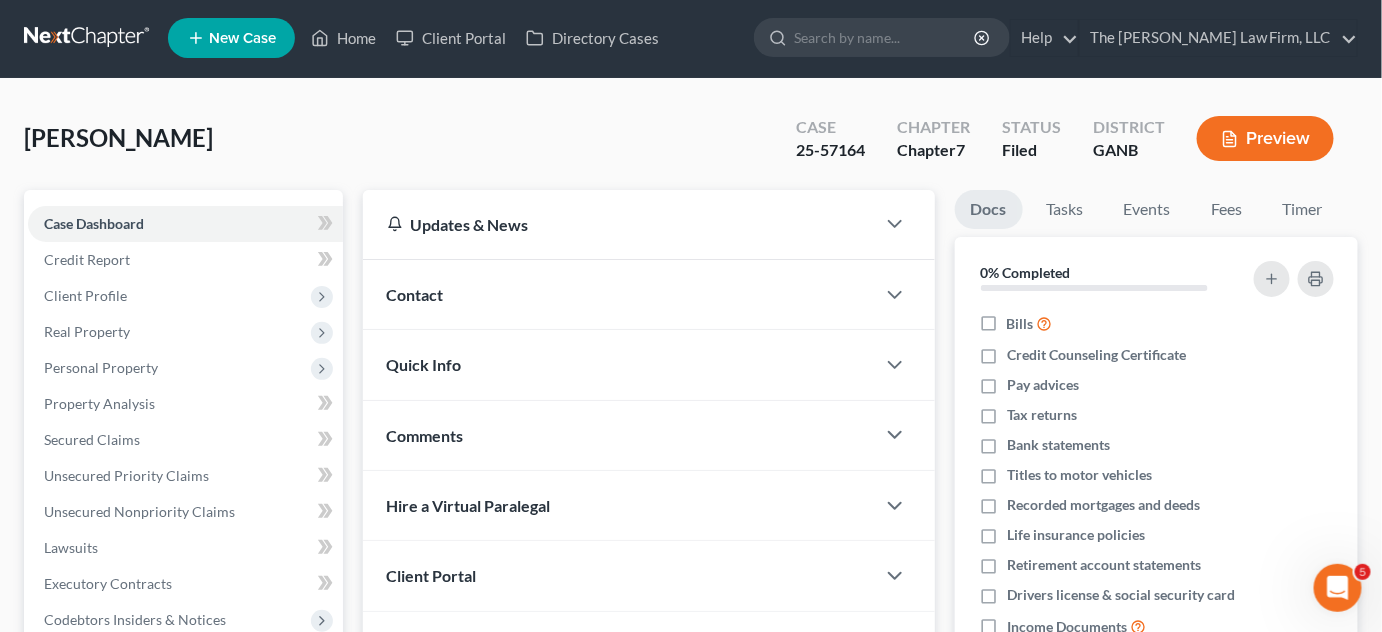 scroll, scrollTop: 429, scrollLeft: 0, axis: vertical 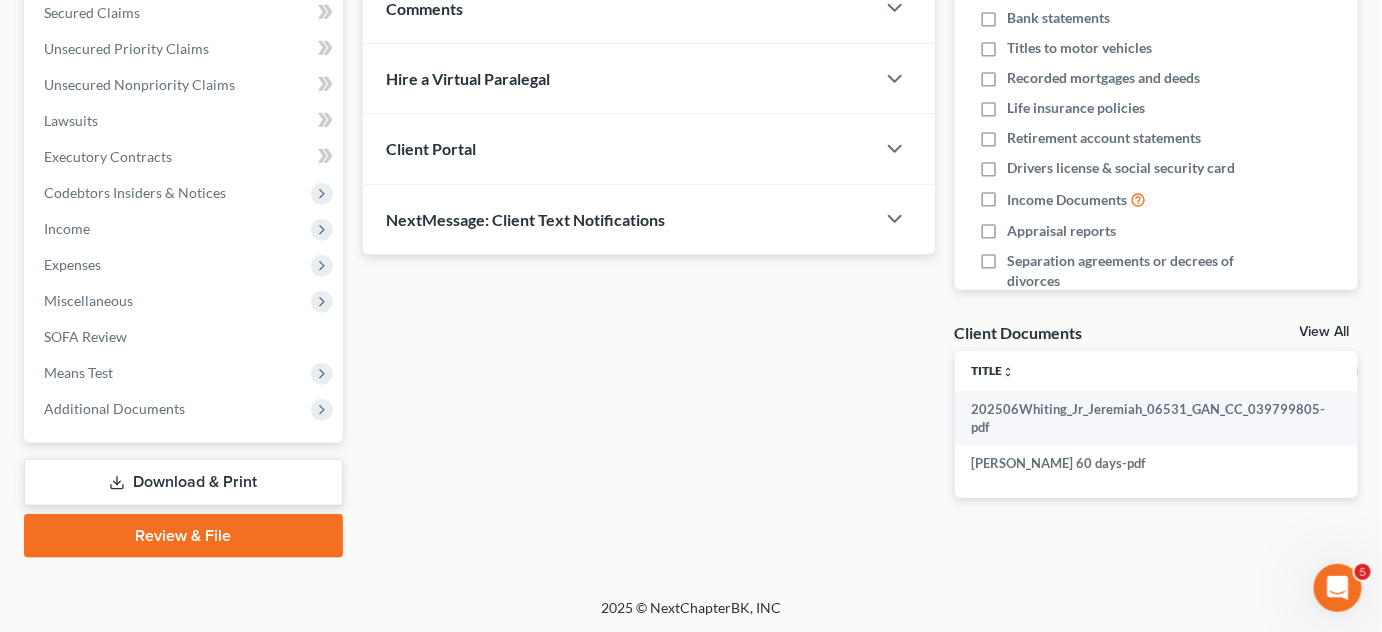 click on "Additional Documents" at bounding box center [185, 409] 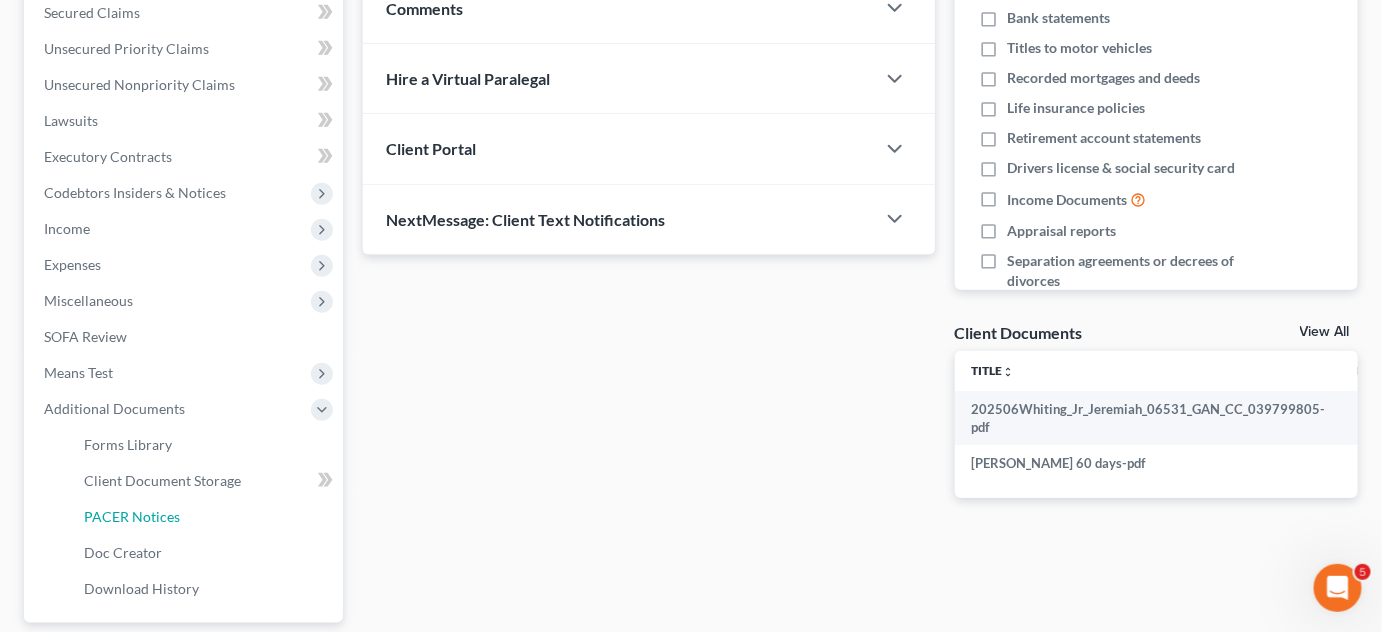 click on "PACER Notices" at bounding box center (205, 517) 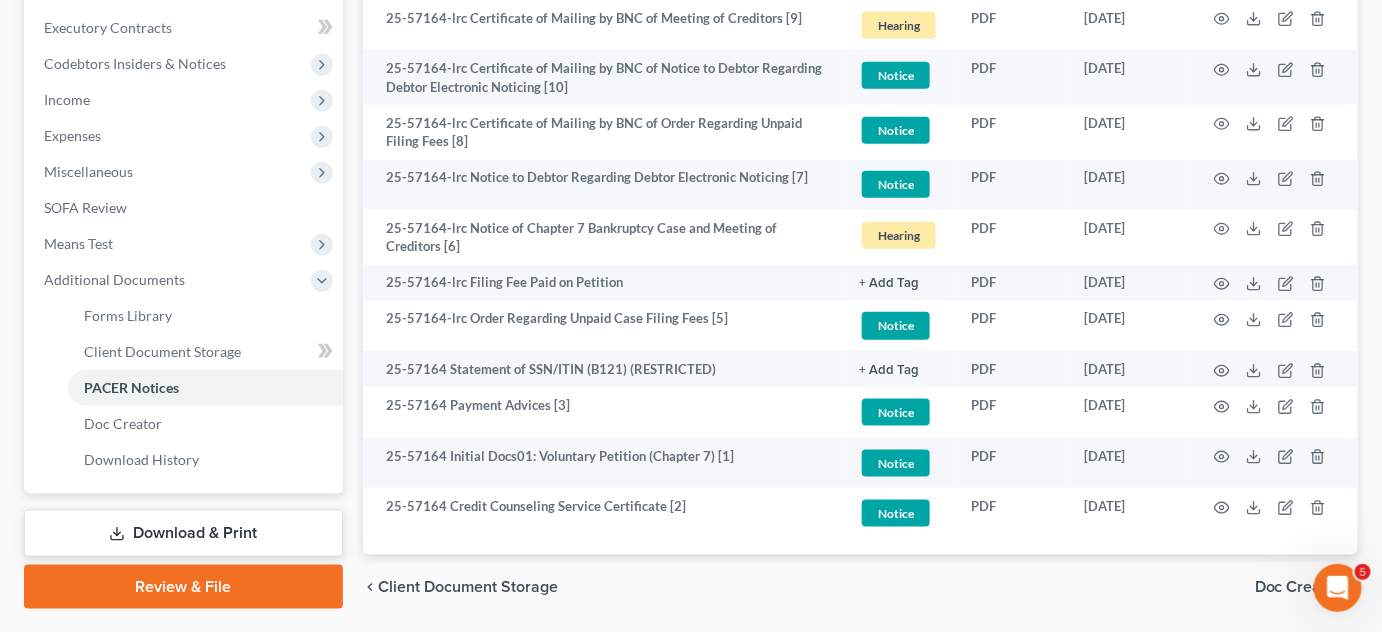 scroll, scrollTop: 619, scrollLeft: 0, axis: vertical 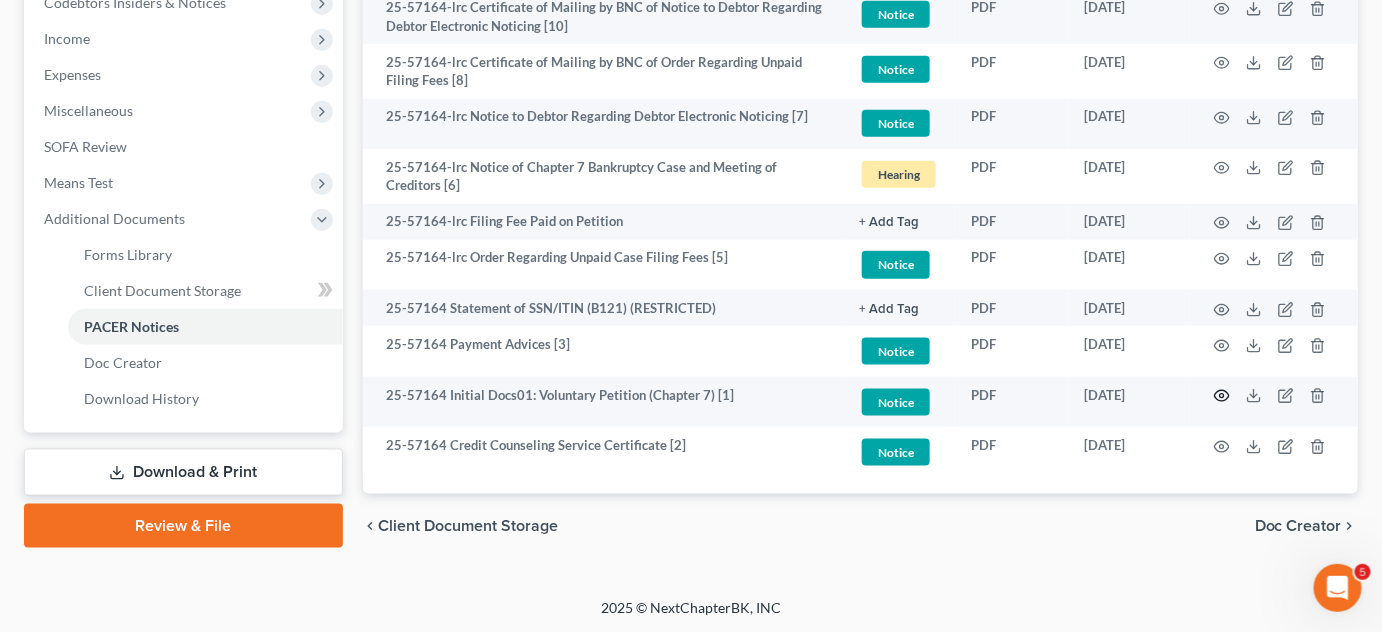 click 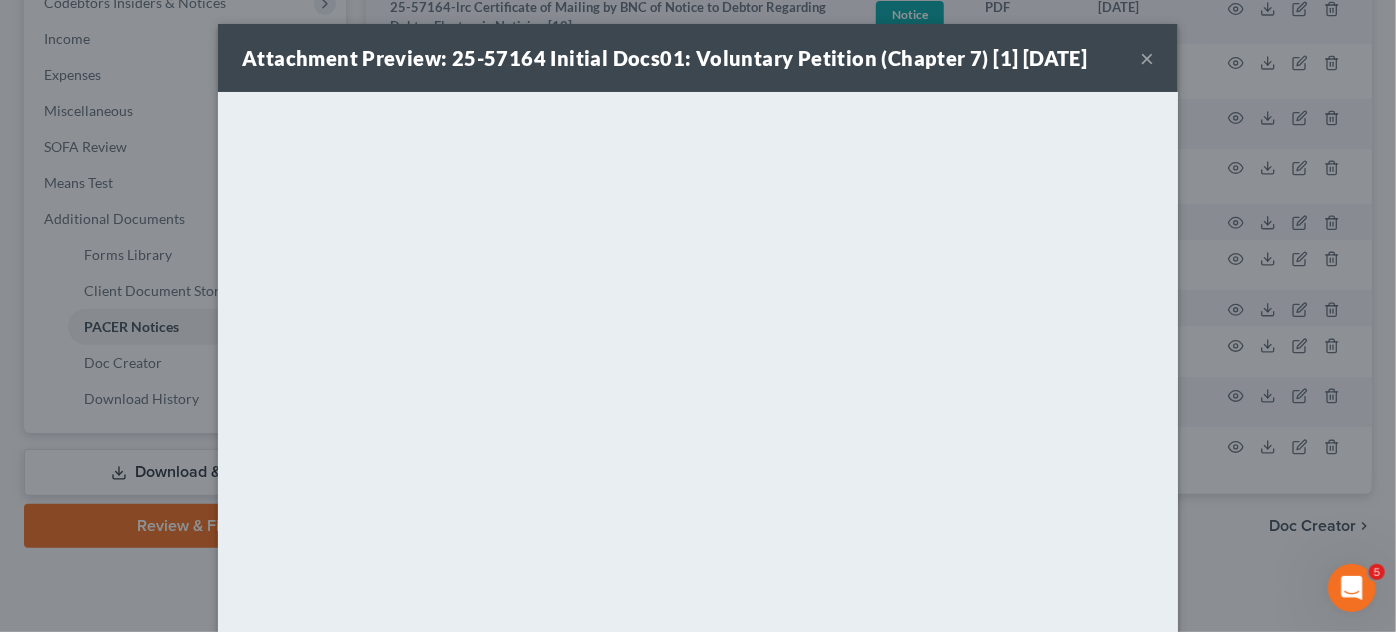 click on "Attachment Preview: 25-57164 Initial Docs01: Voluntary Petition (Chapter 7) [1] [DATE] ×
Download" at bounding box center (698, 316) 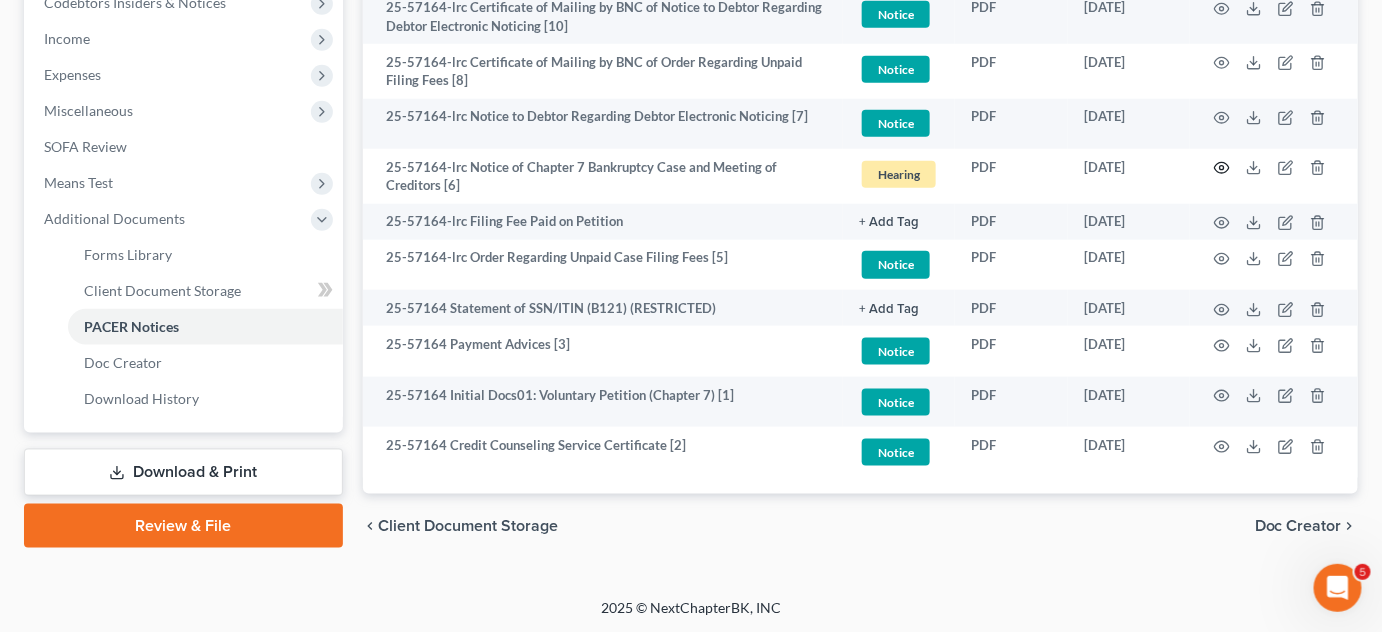 click 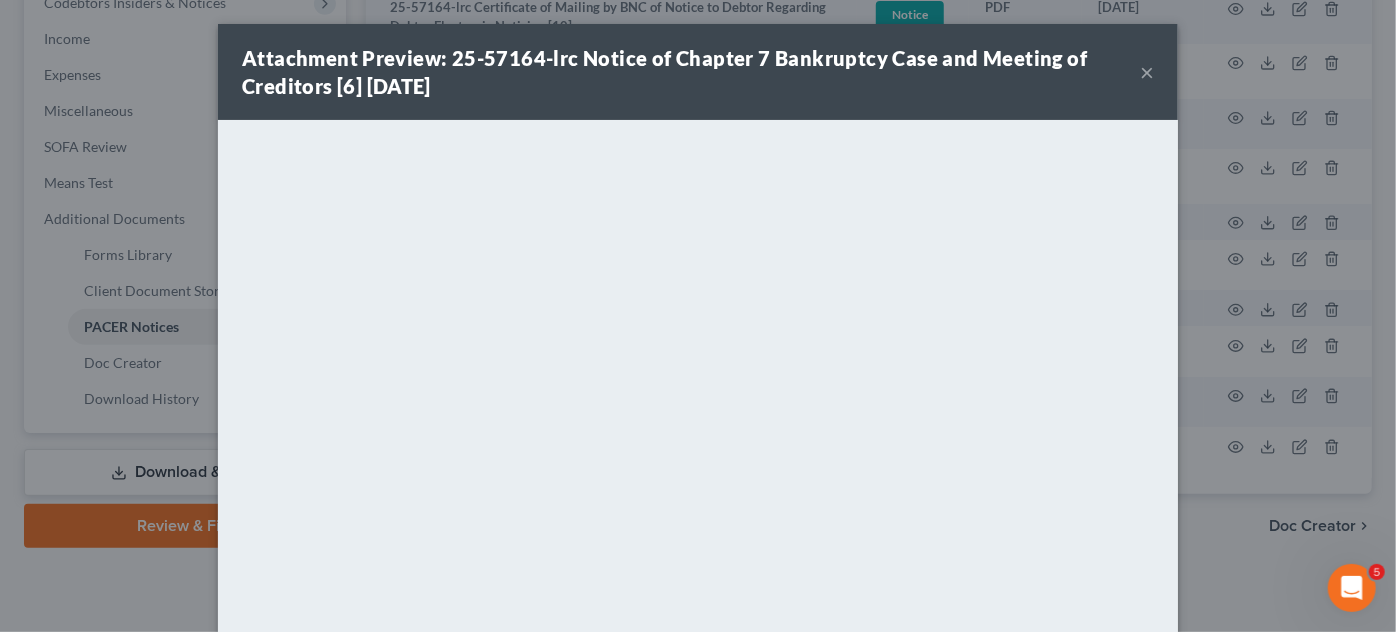 click on "×" at bounding box center (1147, 72) 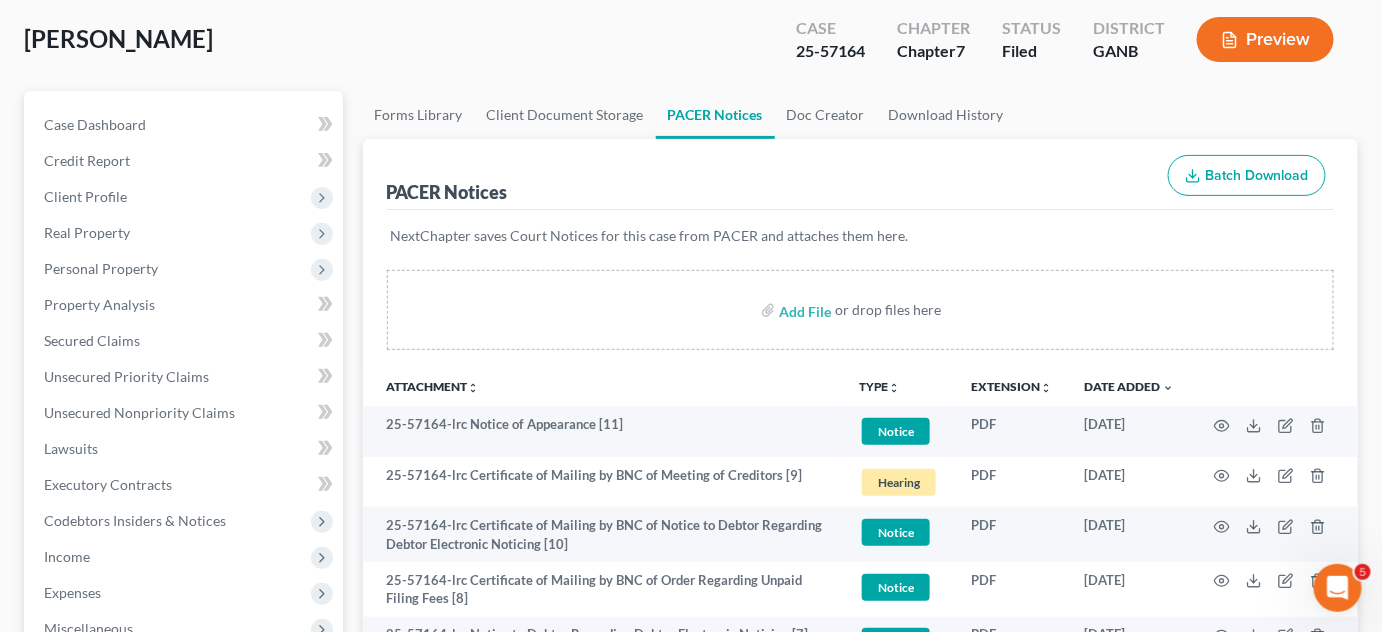 scroll, scrollTop: 13, scrollLeft: 0, axis: vertical 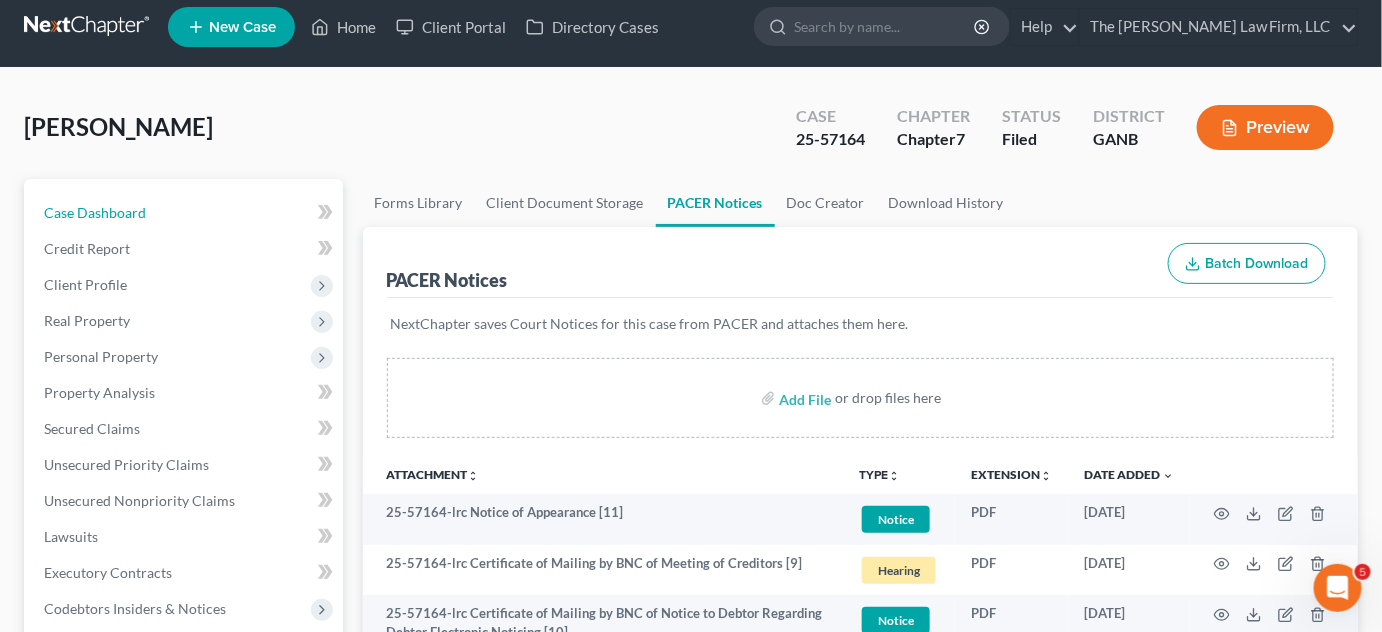 click on "Case Dashboard" at bounding box center (185, 213) 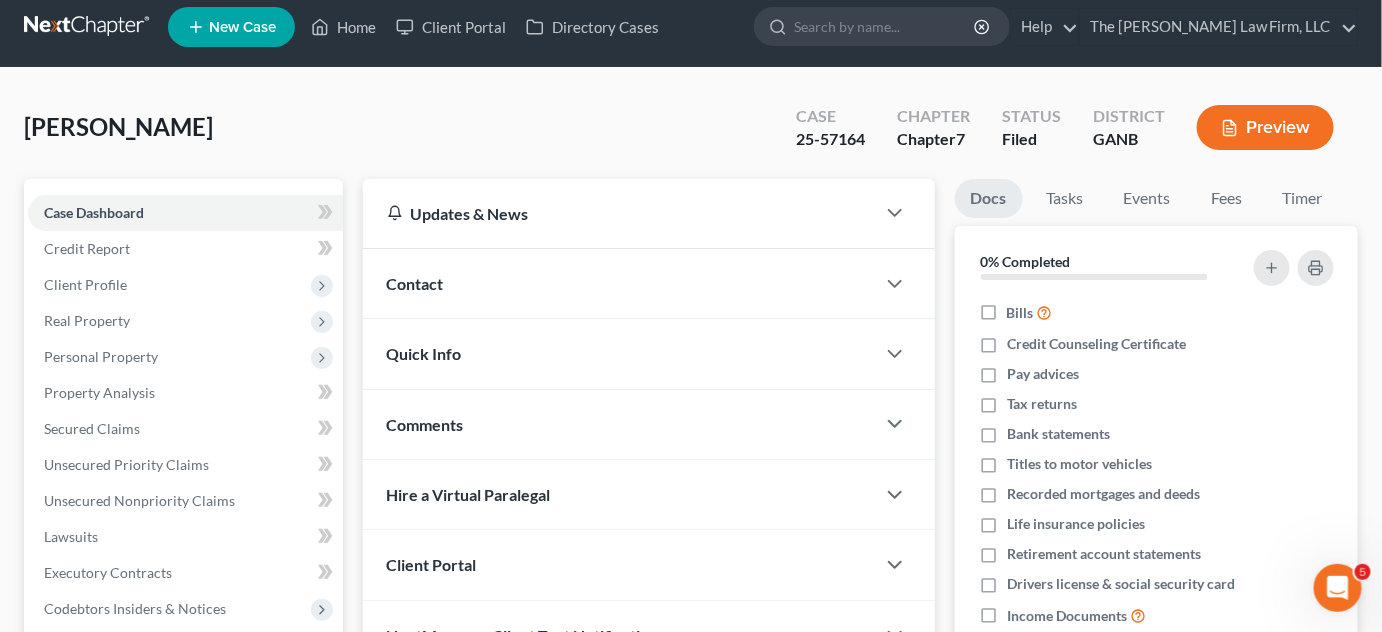 scroll, scrollTop: 0, scrollLeft: 0, axis: both 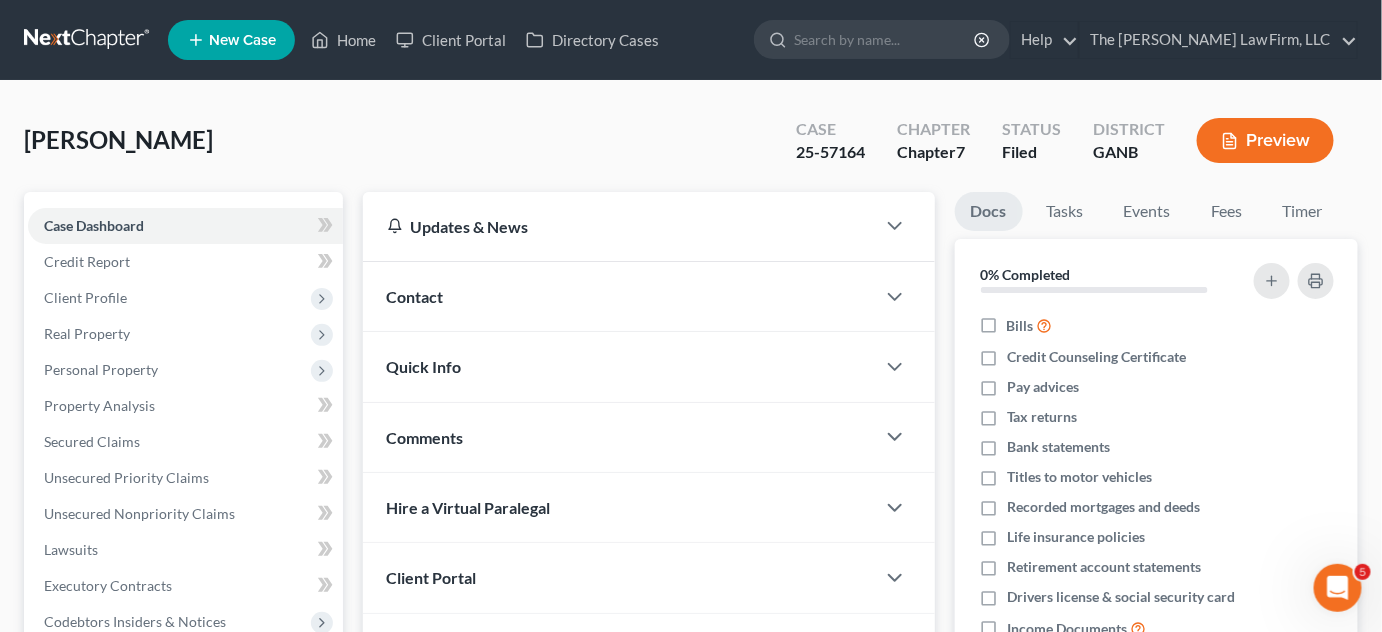 click on "Contact" at bounding box center [619, 296] 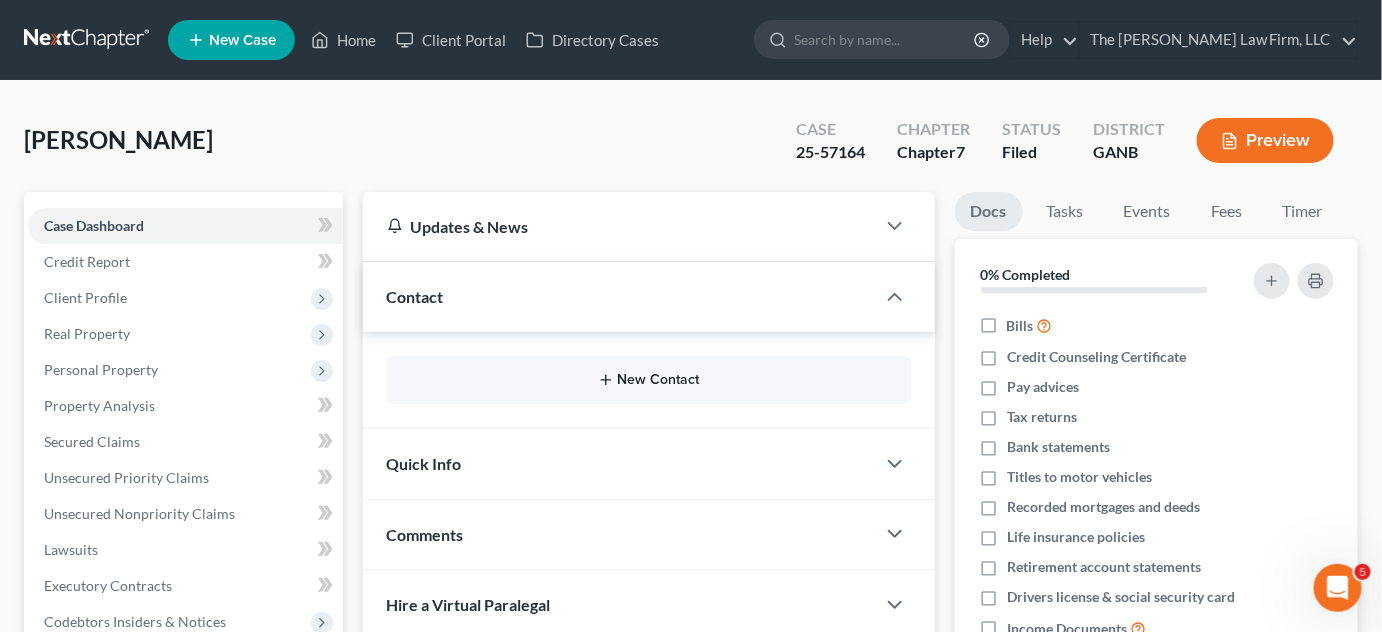 click on "New Contact" at bounding box center (649, 380) 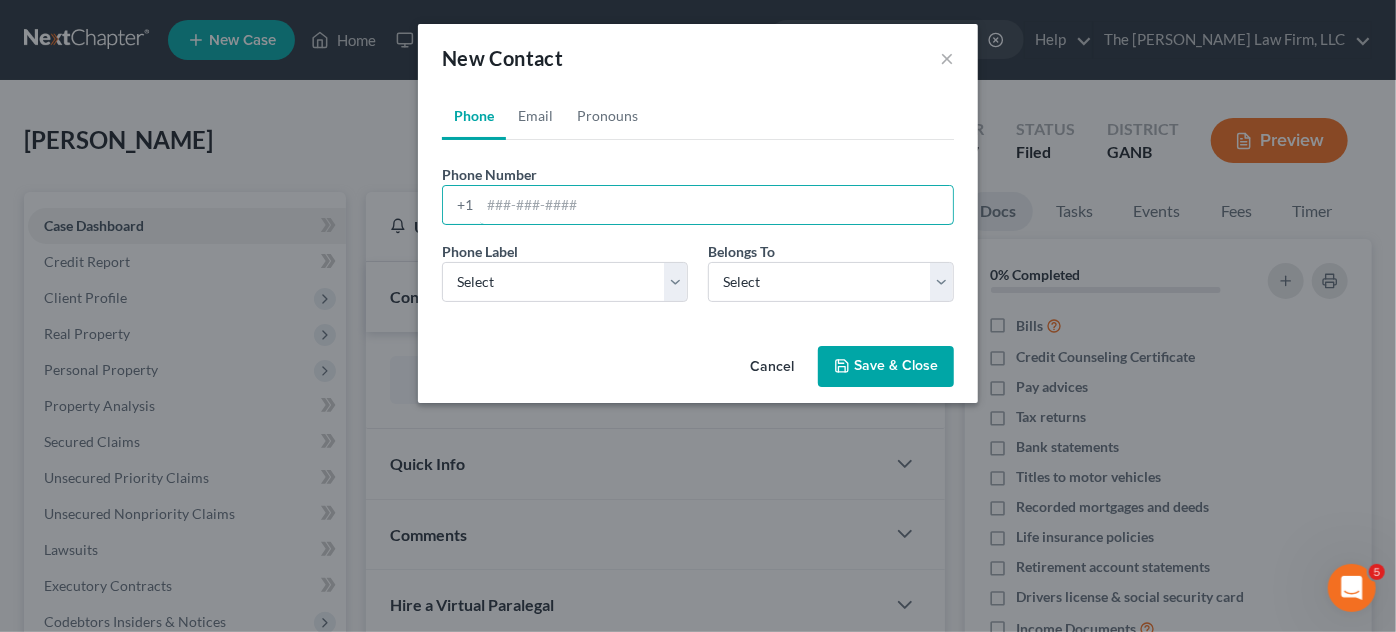 paste on "678) 615-4900‬" 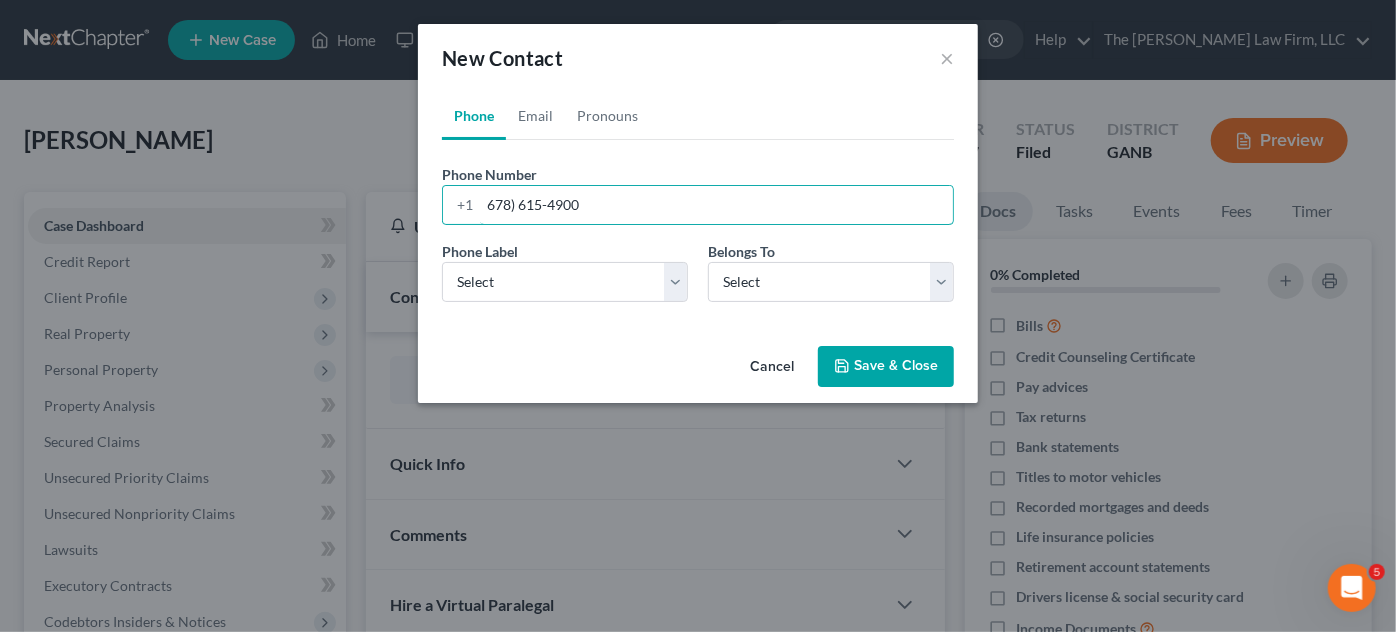 click on "678) 615-4900‬" at bounding box center (716, 205) 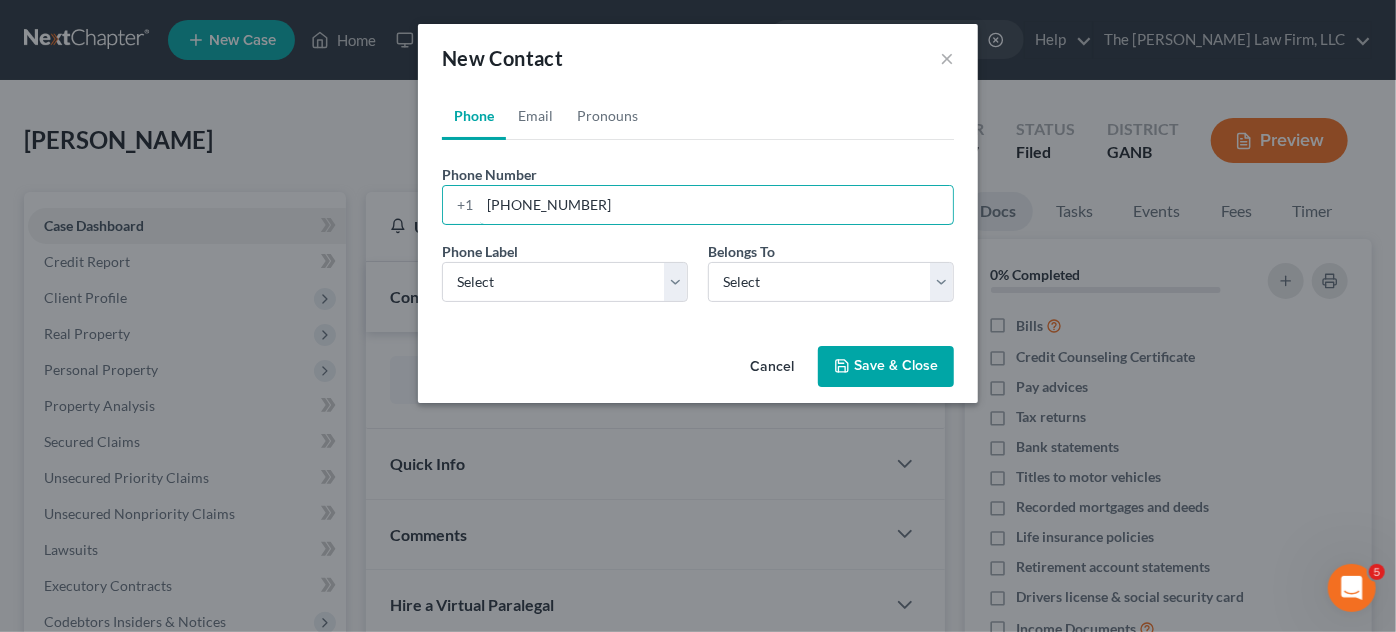 type on "[PHONE_NUMBER]‬" 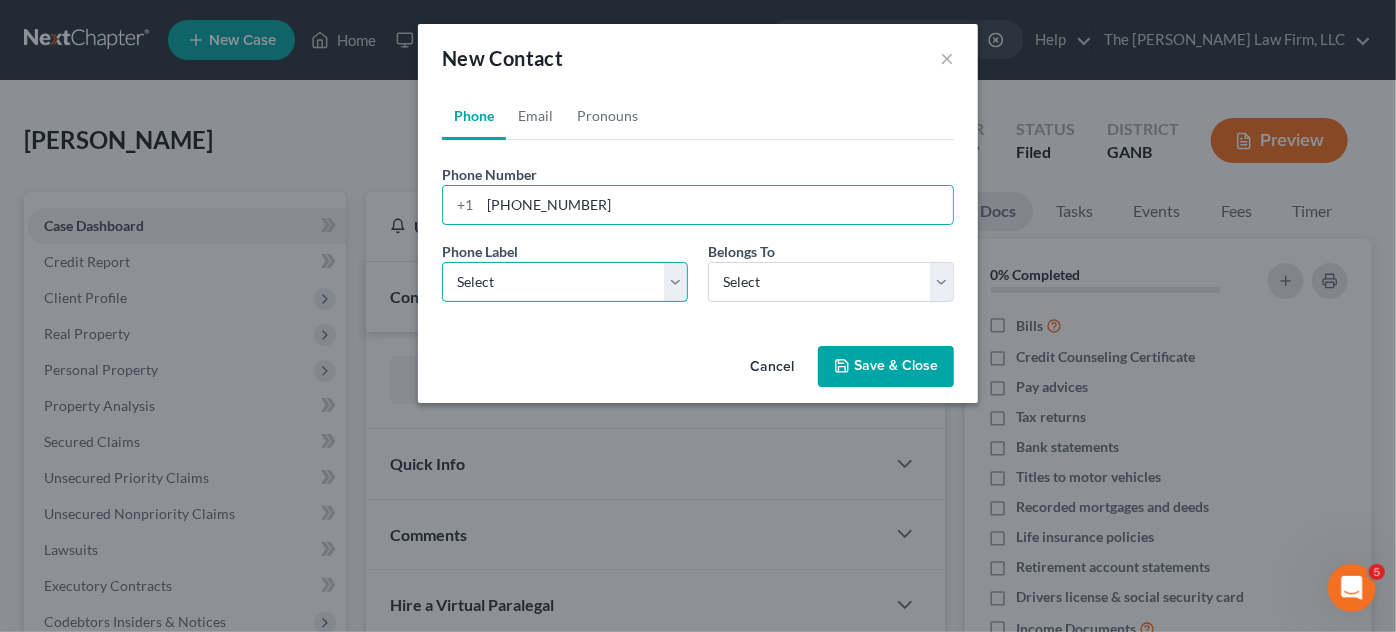 click on "Select Mobile Home Work Other" at bounding box center [565, 282] 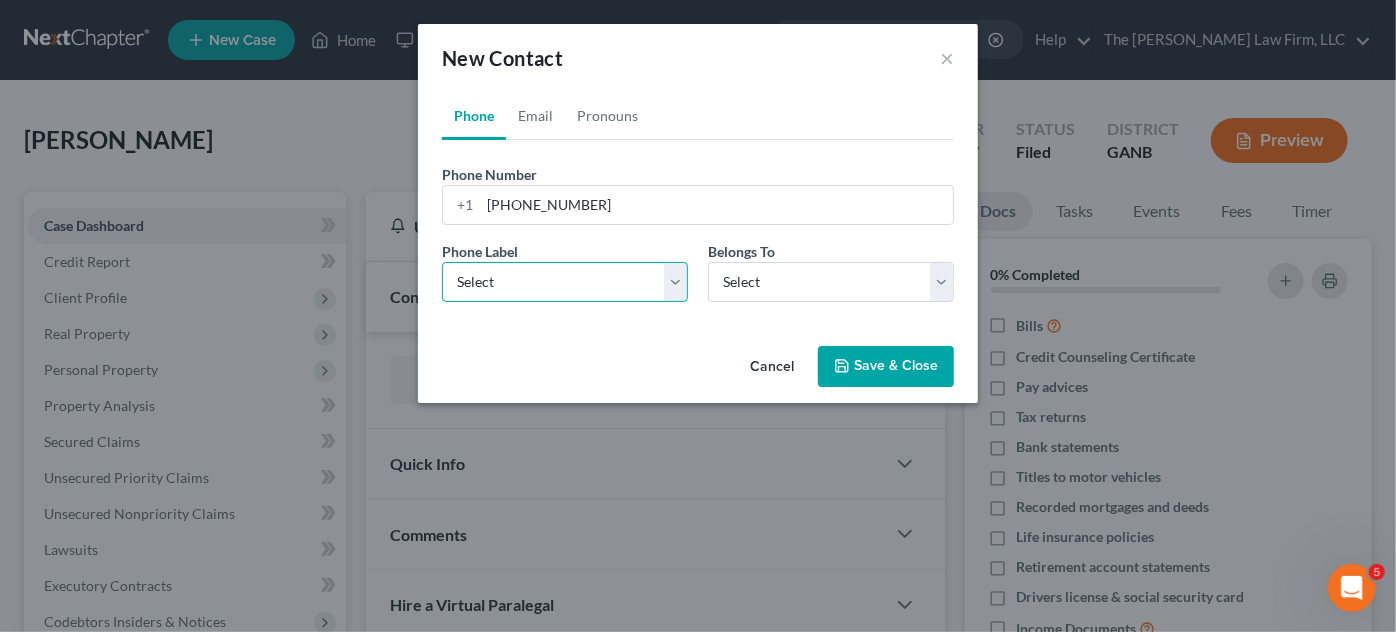 select on "0" 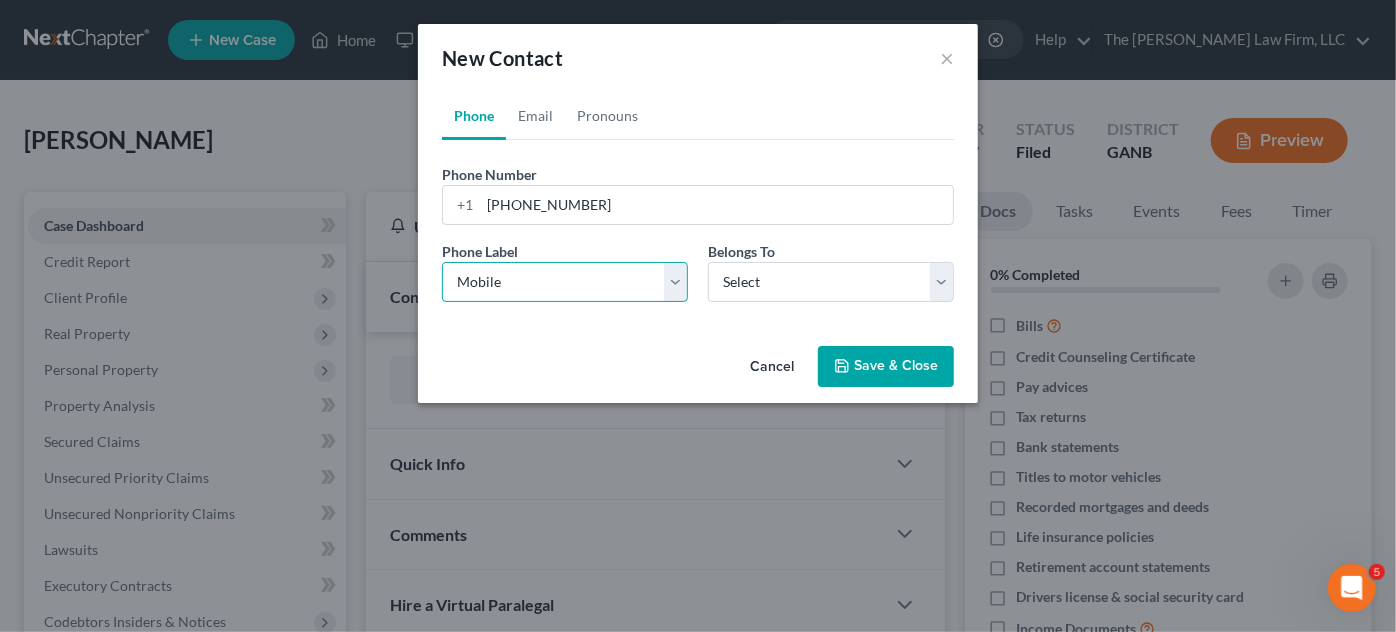 click on "Select Mobile Home Work Other" at bounding box center [565, 282] 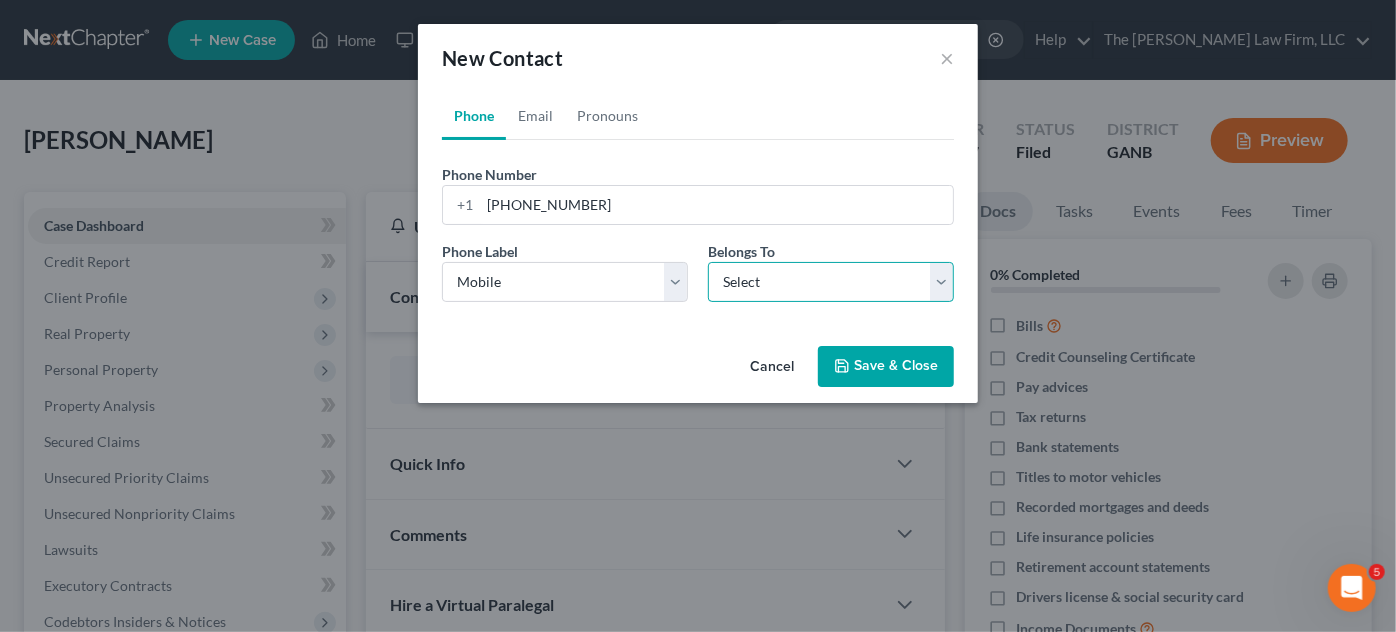 click on "Select Client Other" at bounding box center (831, 282) 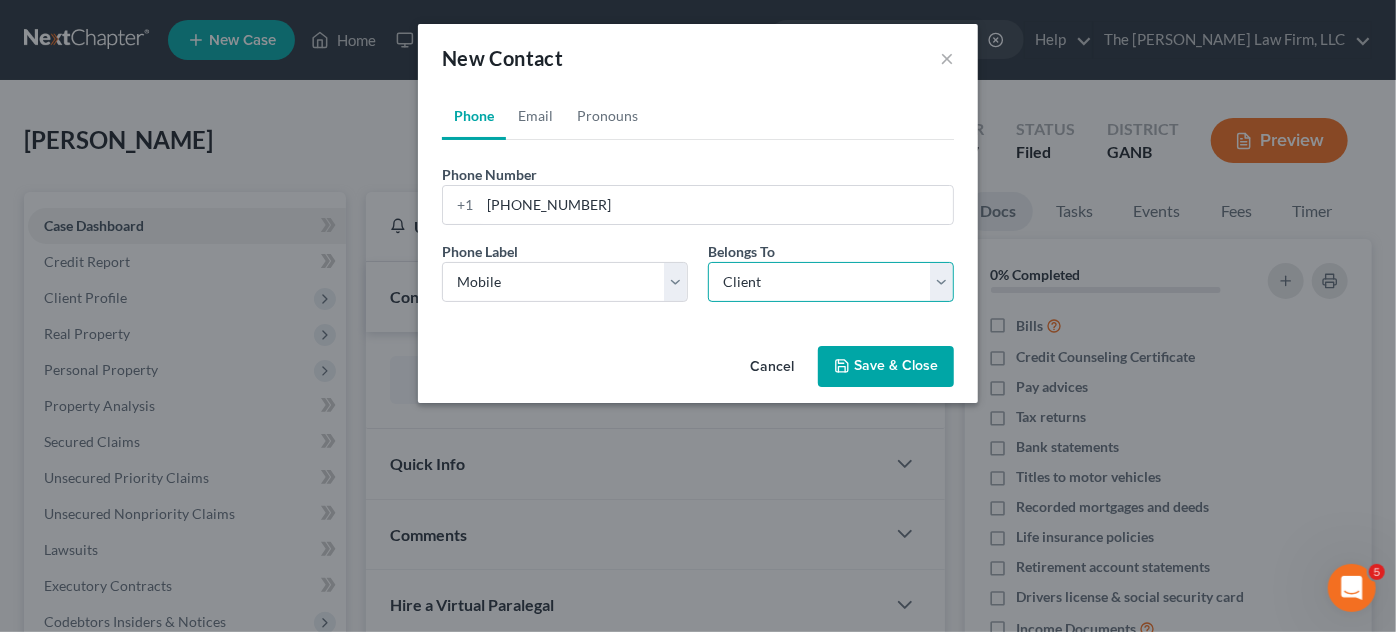 click on "Select Client Other" at bounding box center [831, 282] 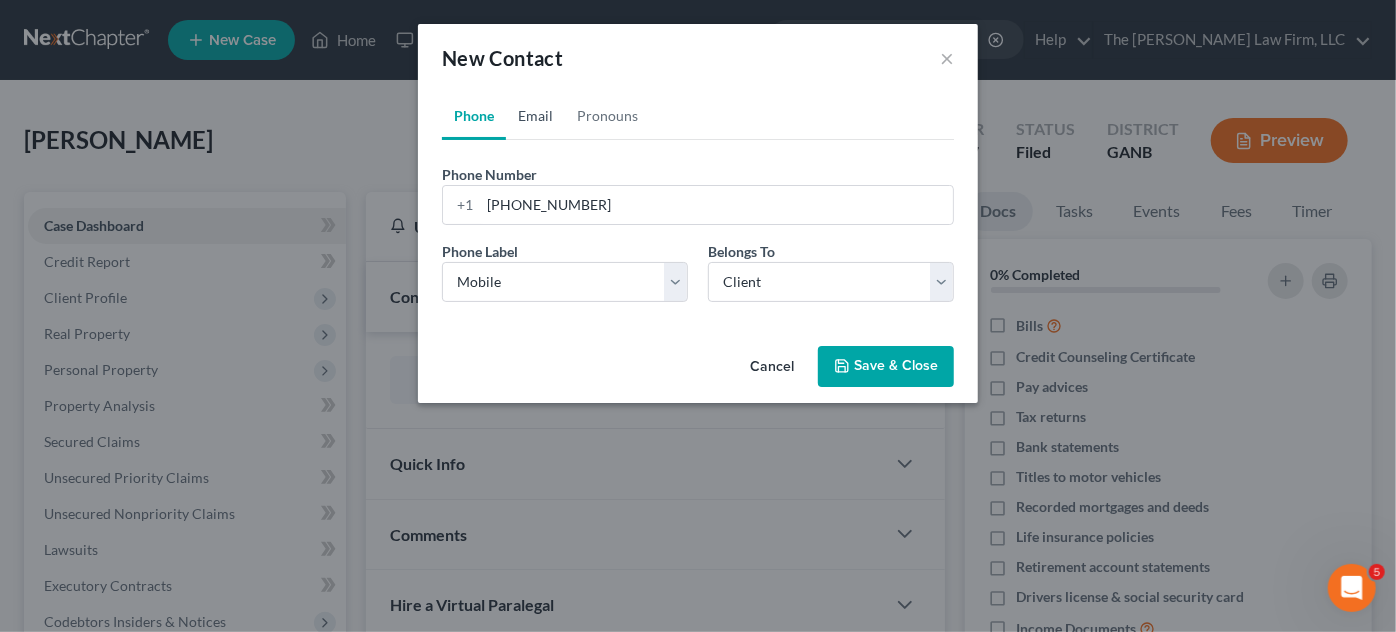 click on "Email" at bounding box center (535, 116) 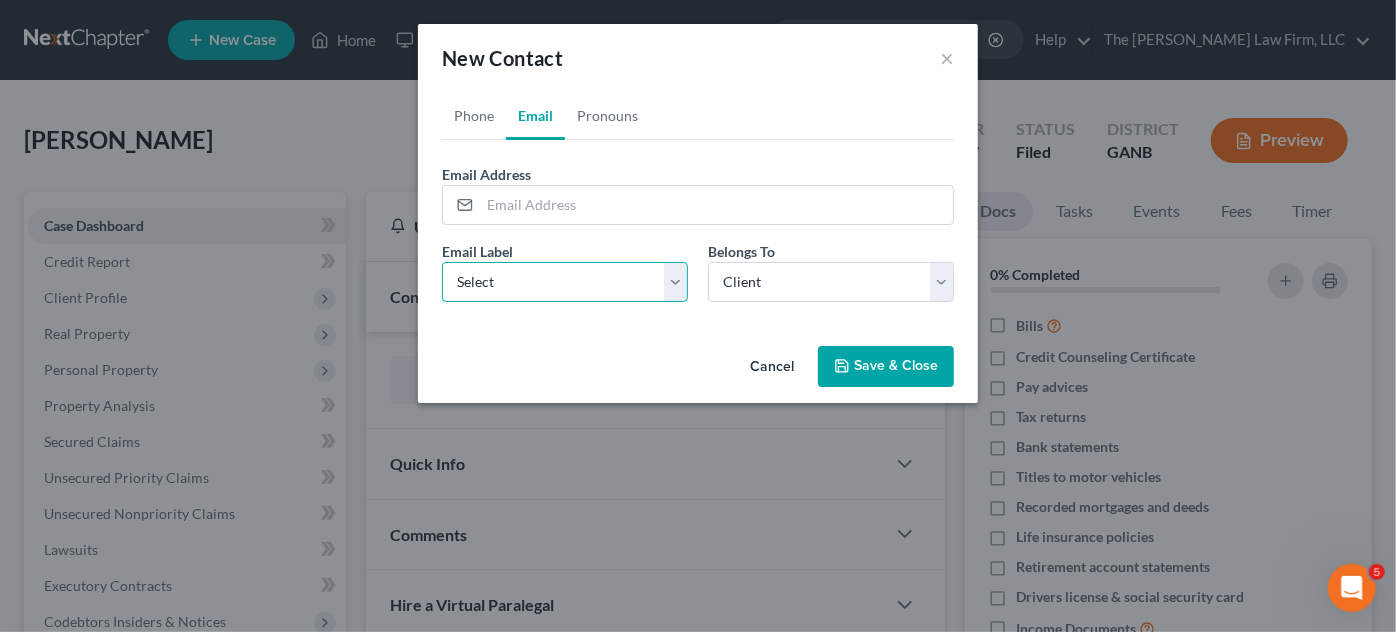 click on "Select Home Work Other" at bounding box center (565, 282) 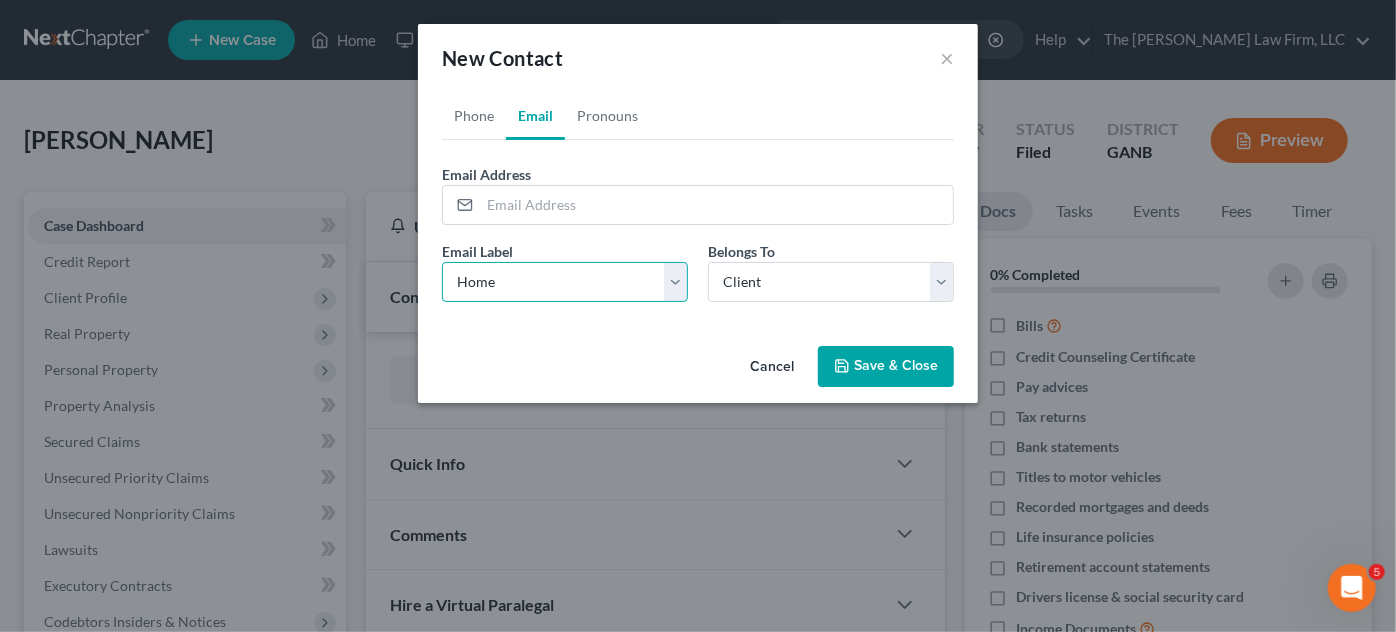 click on "Select Home Work Other" at bounding box center [565, 282] 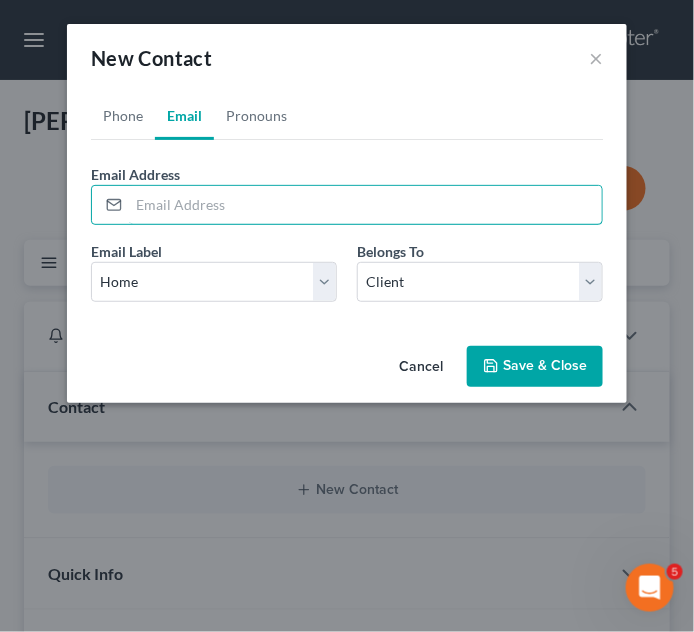 paste on "[EMAIL_ADDRESS][DOMAIN_NAME]" 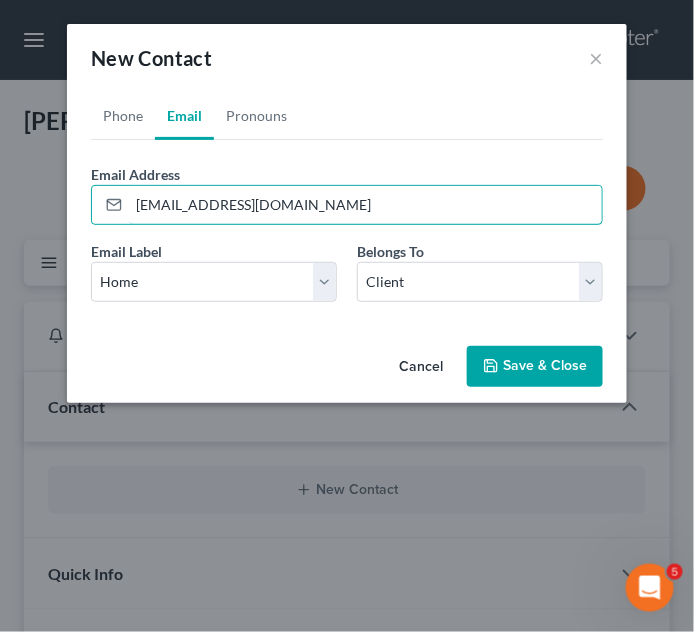 type on "[EMAIL_ADDRESS][DOMAIN_NAME]" 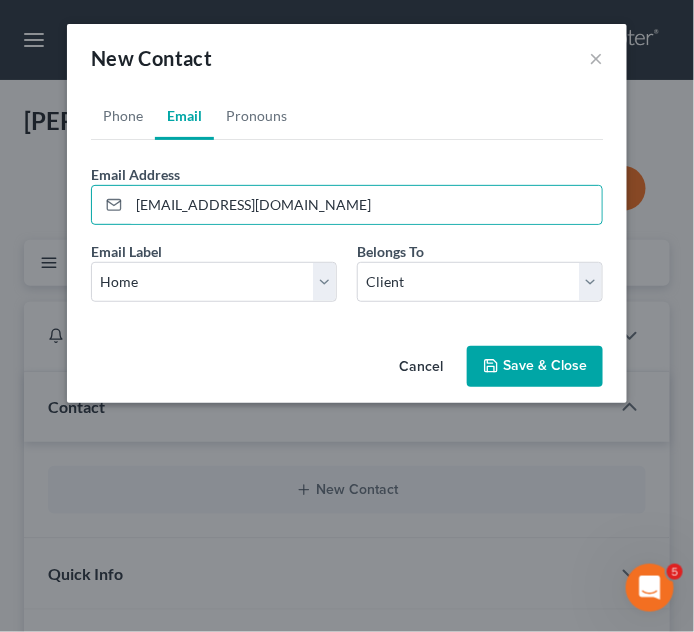 click on "Save & Close" at bounding box center [535, 367] 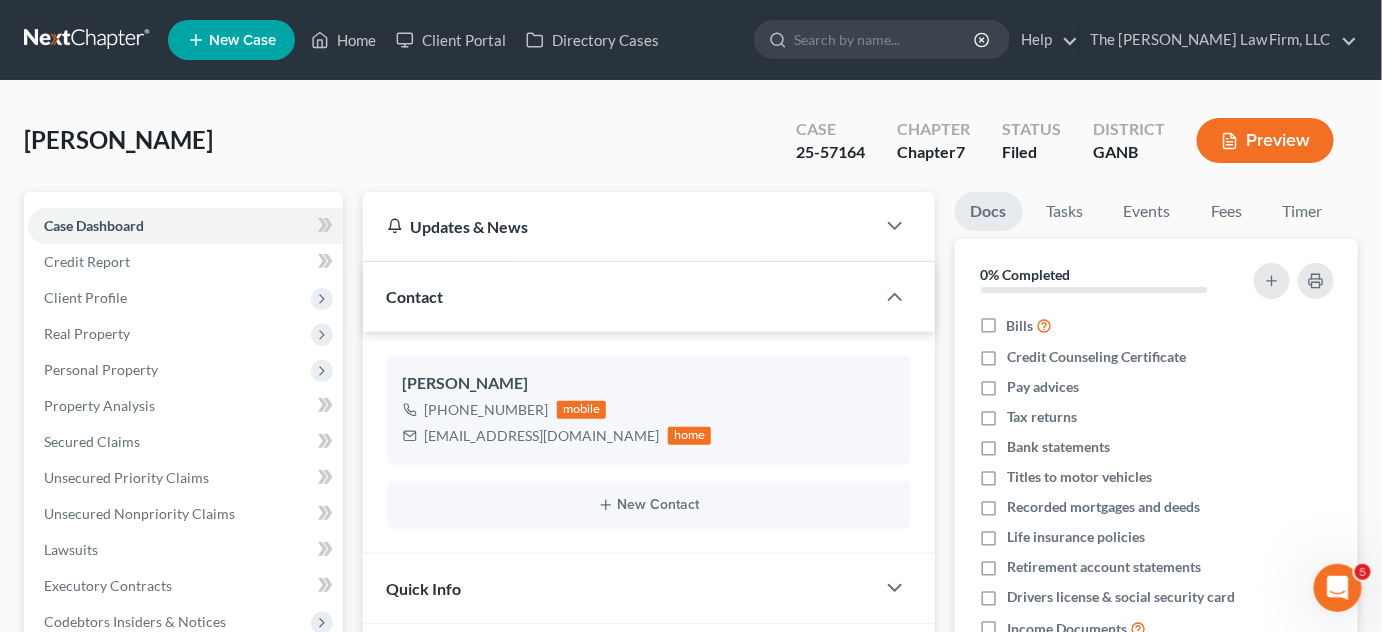 click on "Client Profile" at bounding box center (85, 297) 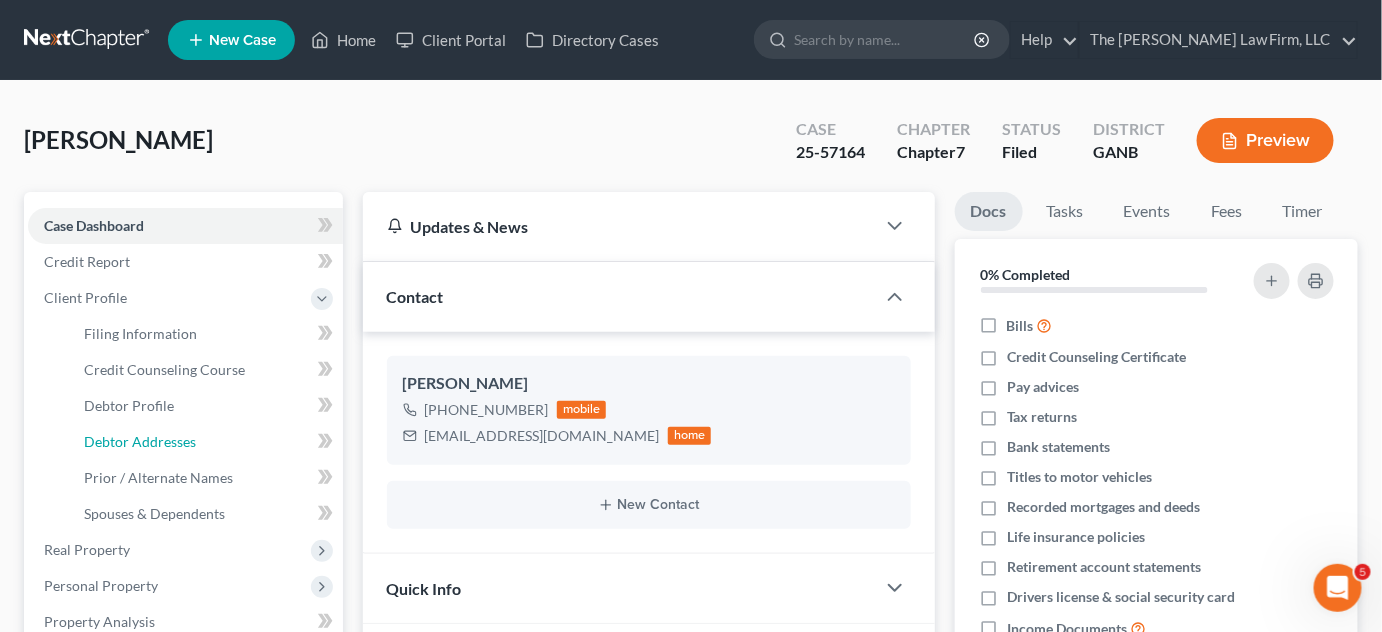 click on "Debtor Addresses" at bounding box center (140, 441) 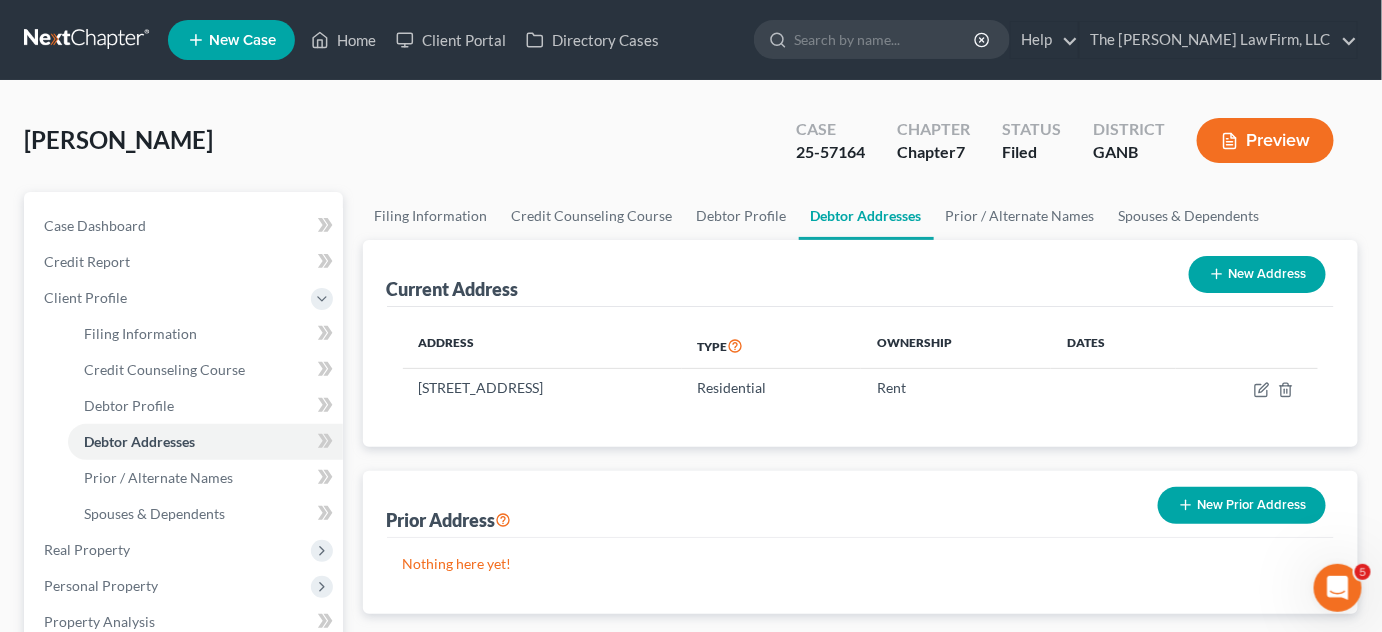 drag, startPoint x: 552, startPoint y: 382, endPoint x: 418, endPoint y: 389, distance: 134.18271 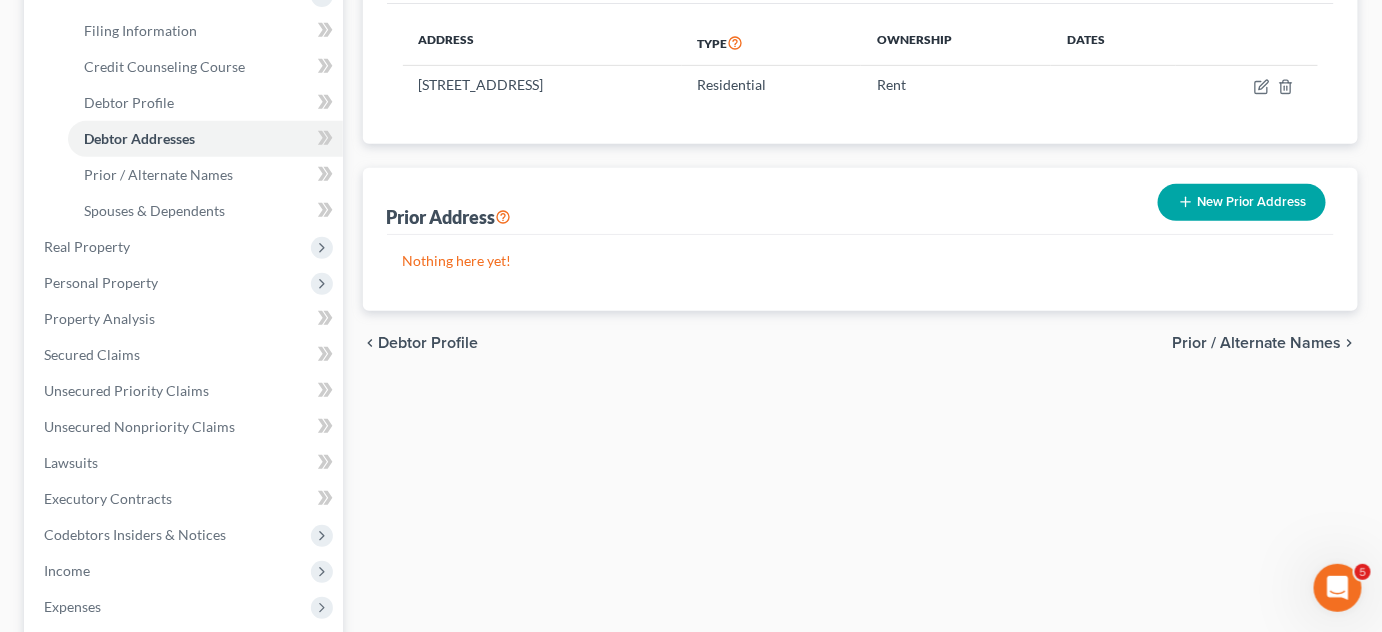 scroll, scrollTop: 0, scrollLeft: 0, axis: both 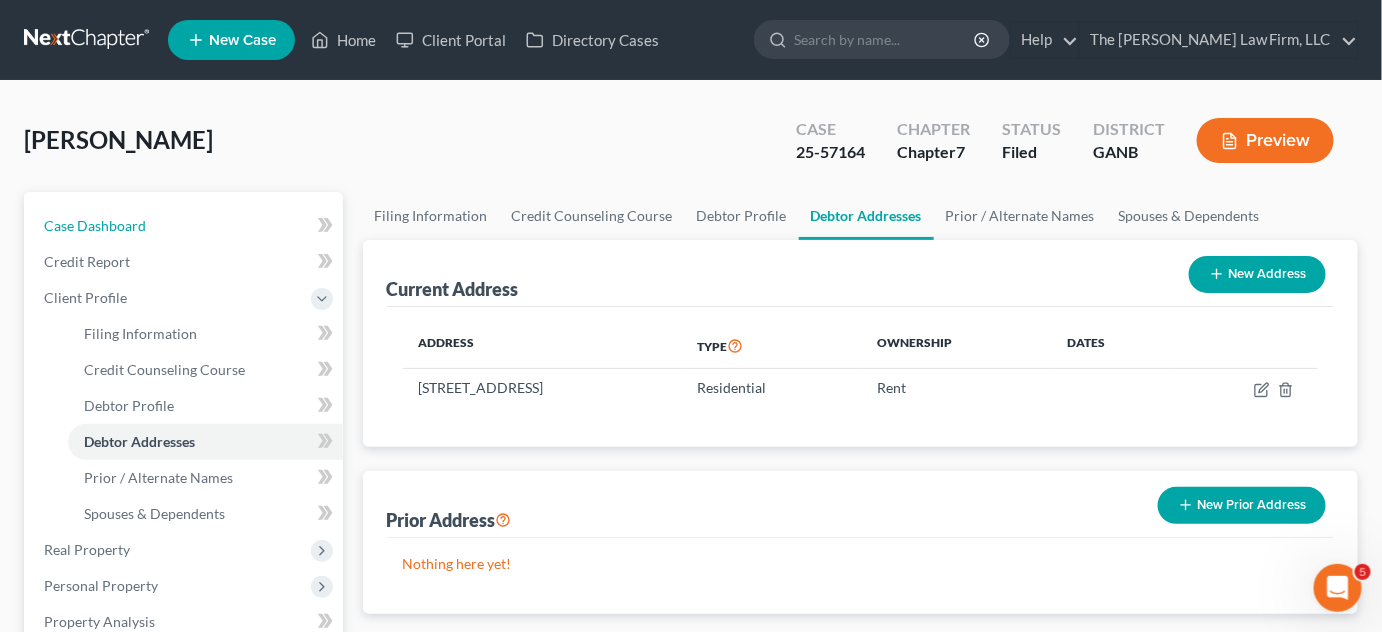 click on "Case Dashboard" at bounding box center (185, 226) 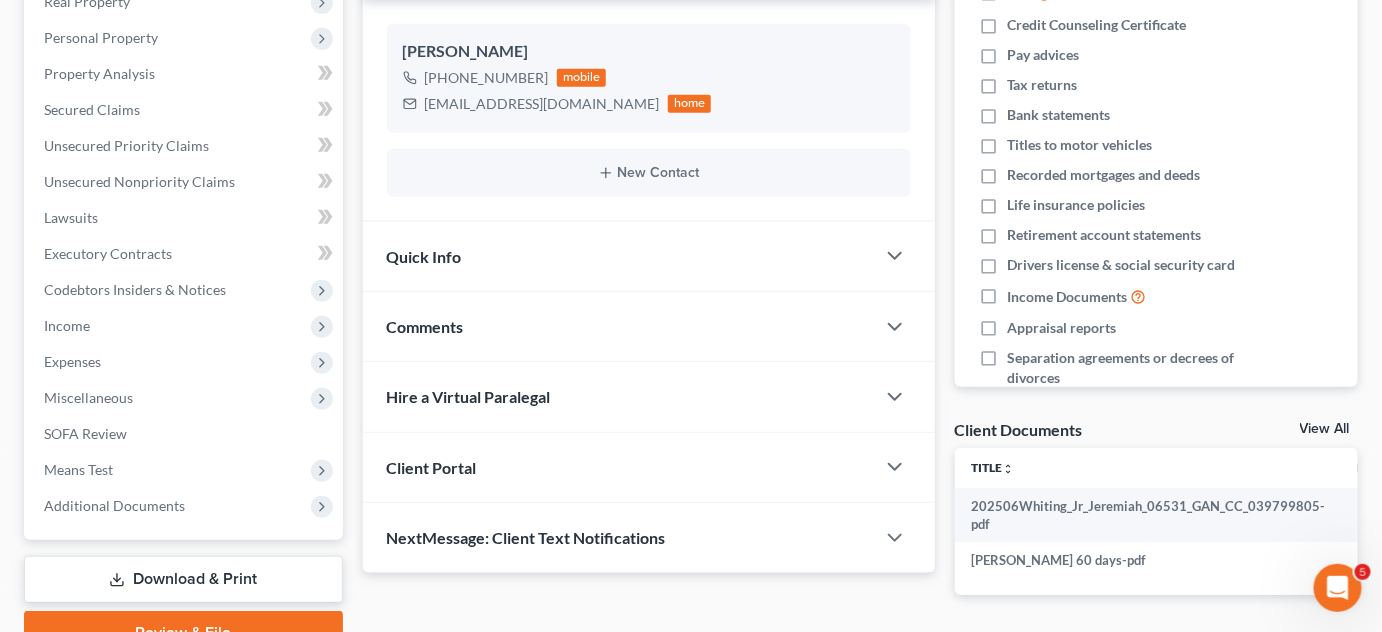 scroll, scrollTop: 429, scrollLeft: 0, axis: vertical 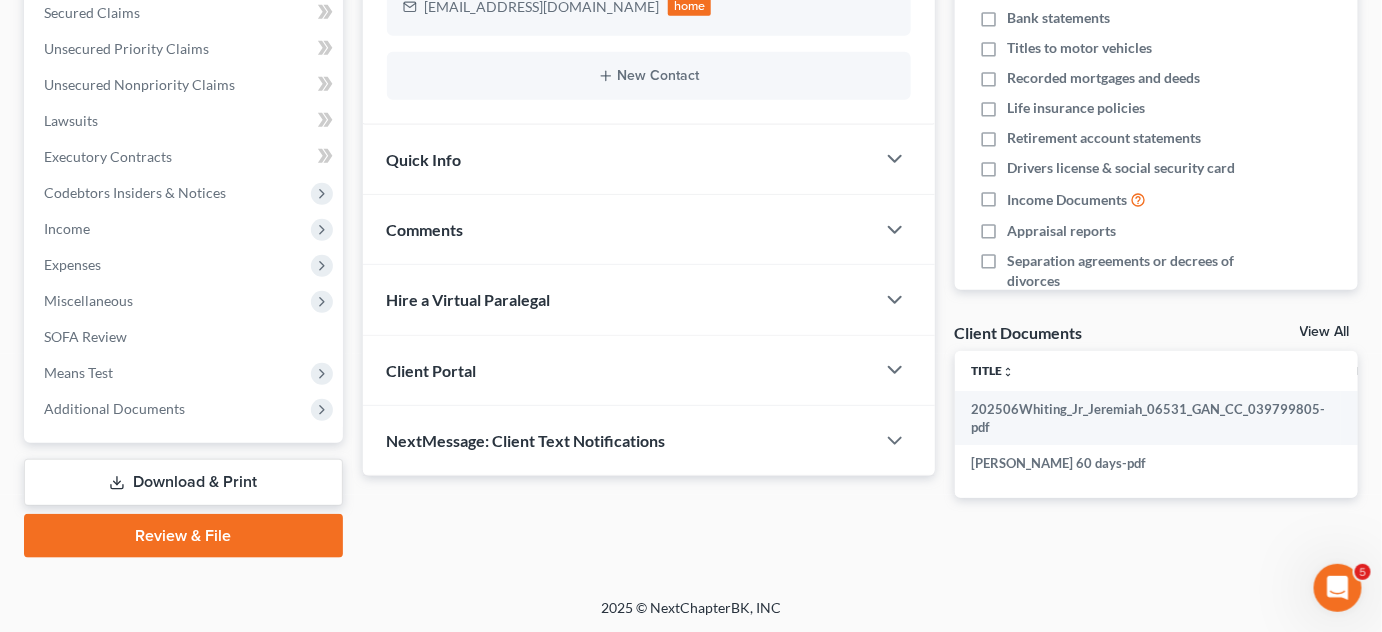 drag, startPoint x: 415, startPoint y: 215, endPoint x: 491, endPoint y: 302, distance: 115.52056 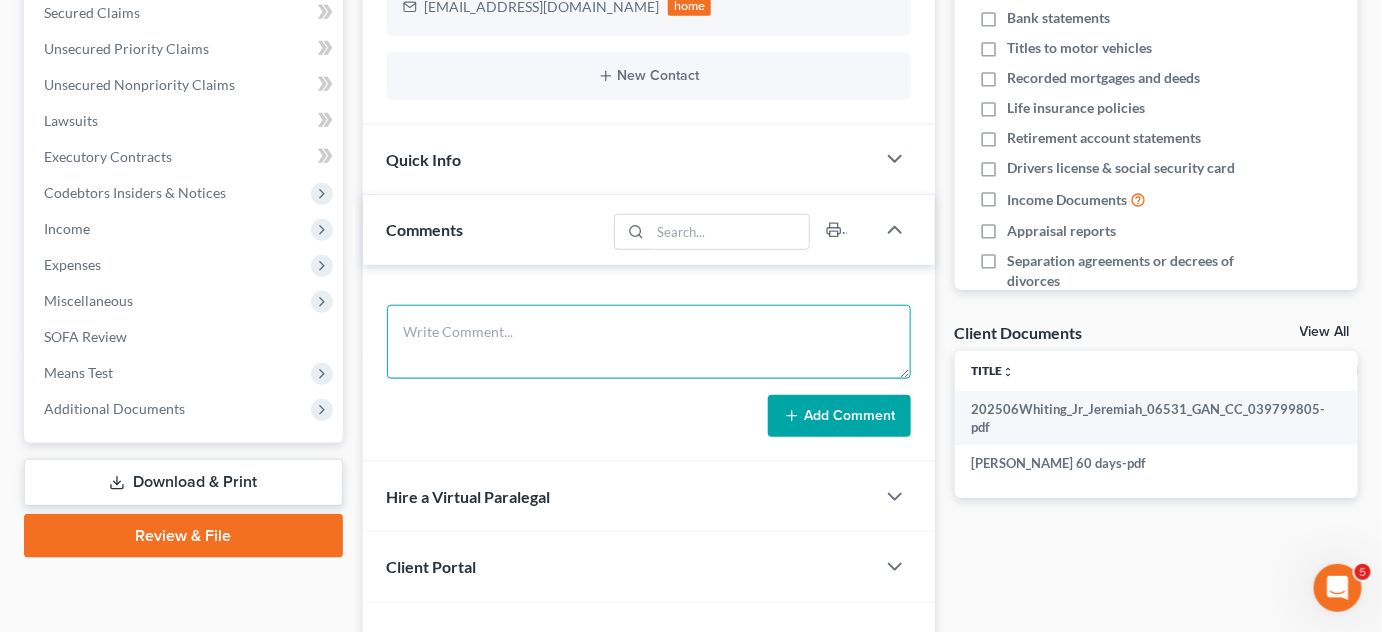 click at bounding box center [649, 342] 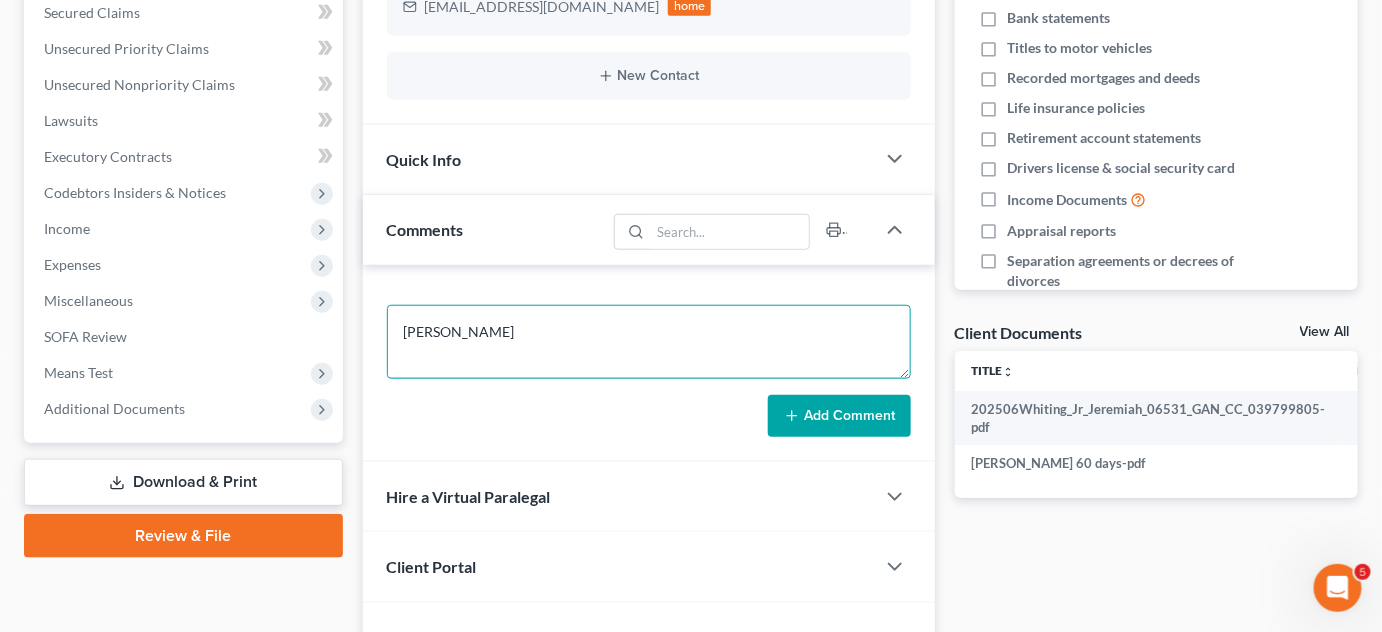 type on "[PERSON_NAME]" 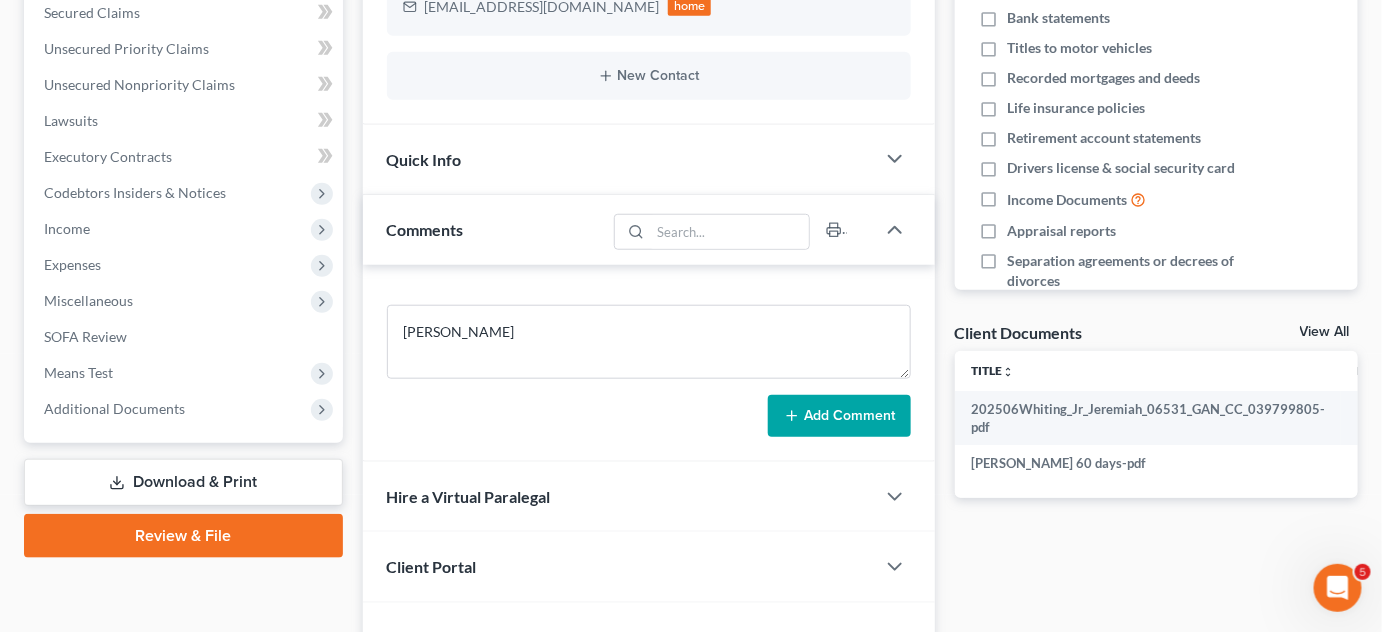 drag, startPoint x: 845, startPoint y: 411, endPoint x: 842, endPoint y: 399, distance: 12.369317 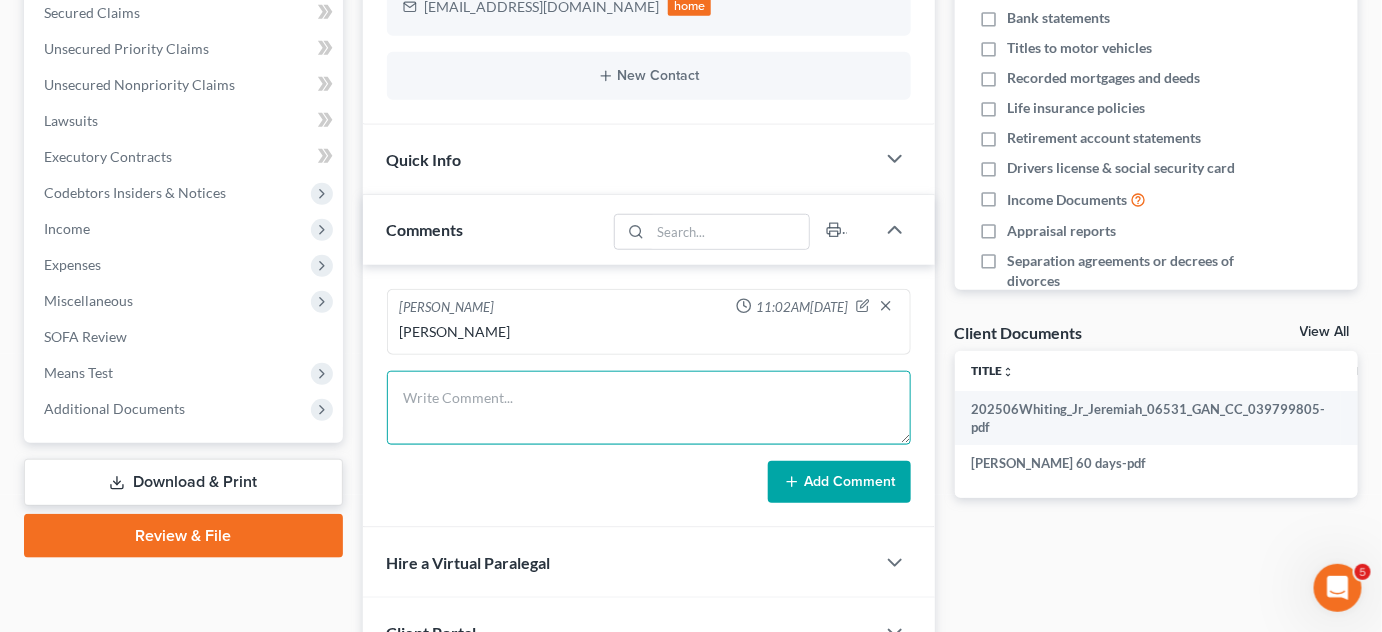 click at bounding box center (649, 408) 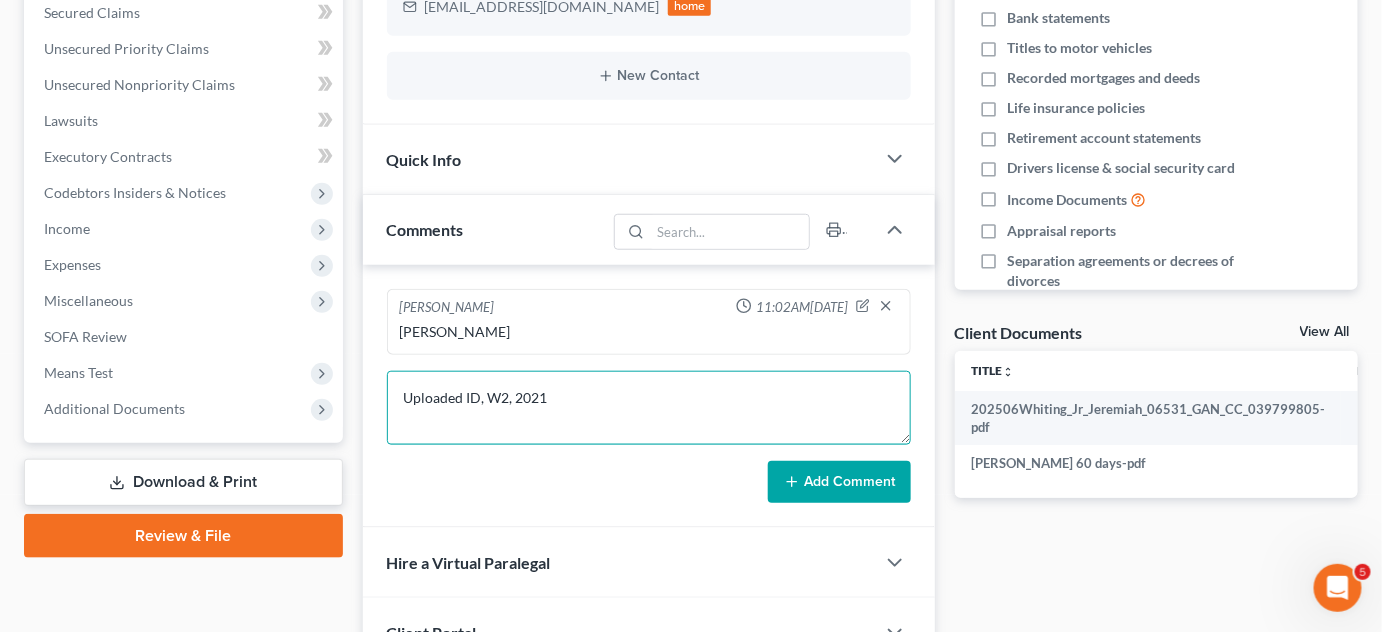 type on "Uploaded ID, W2, 2021" 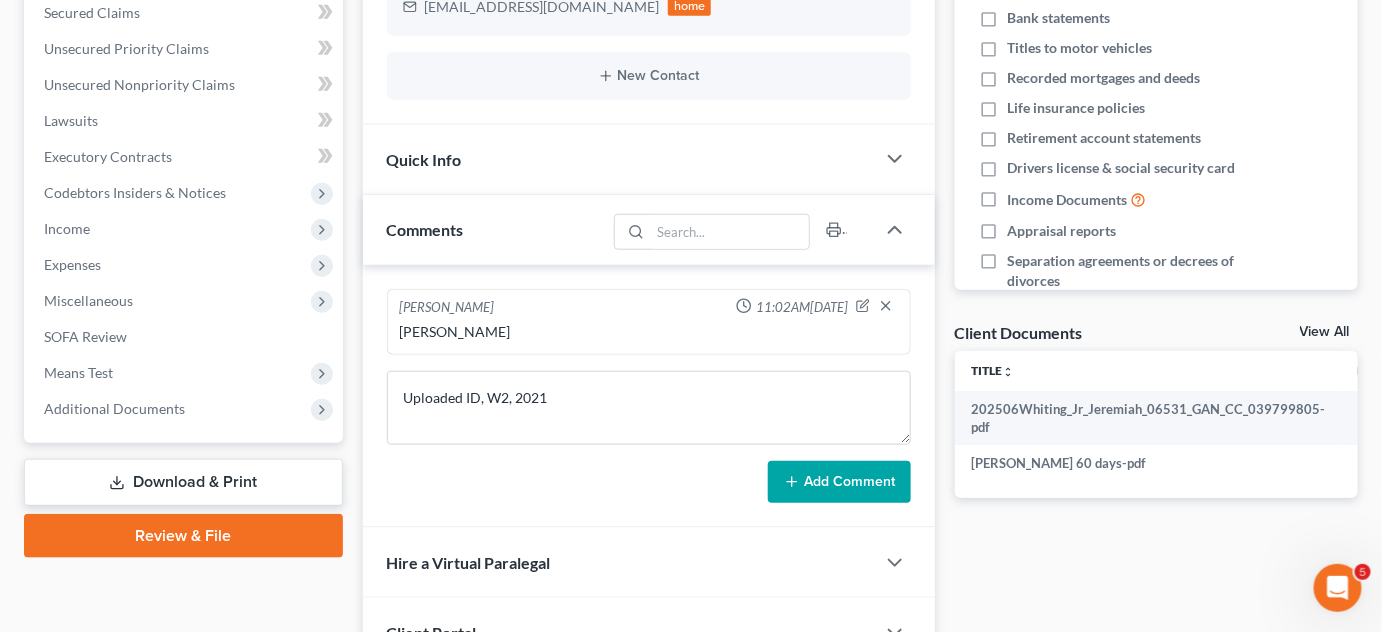click on "Add Comment" at bounding box center [839, 482] 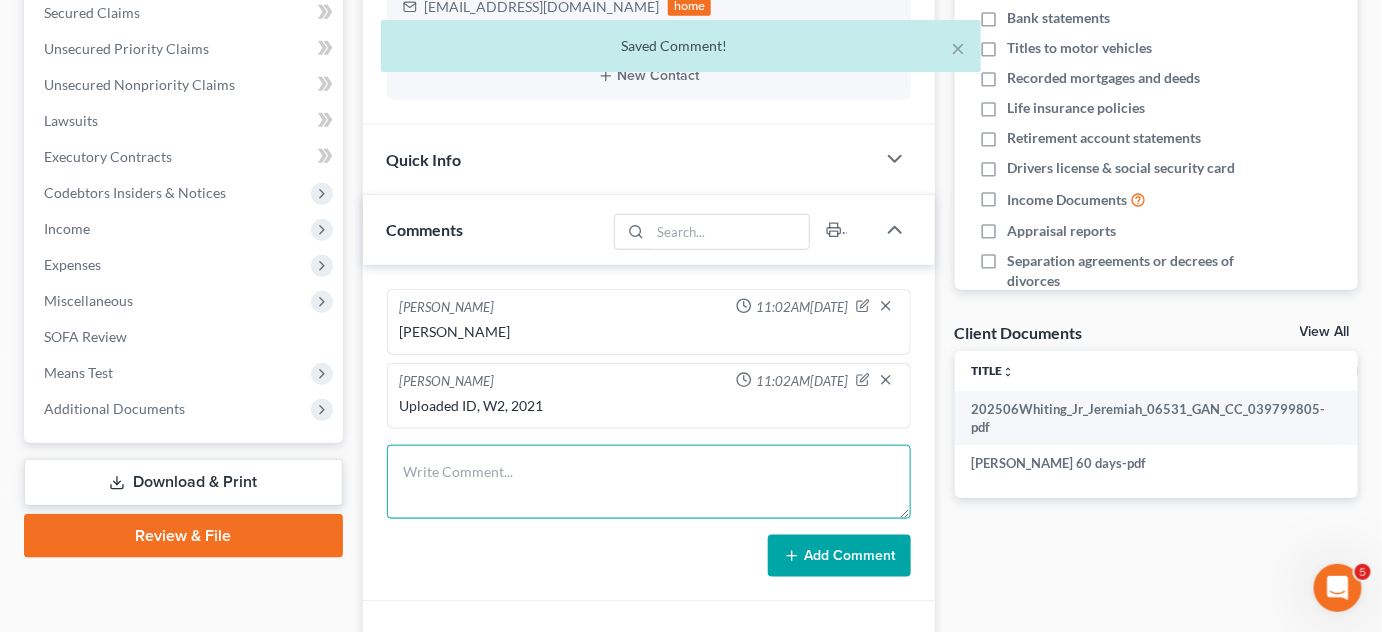 click at bounding box center (649, 482) 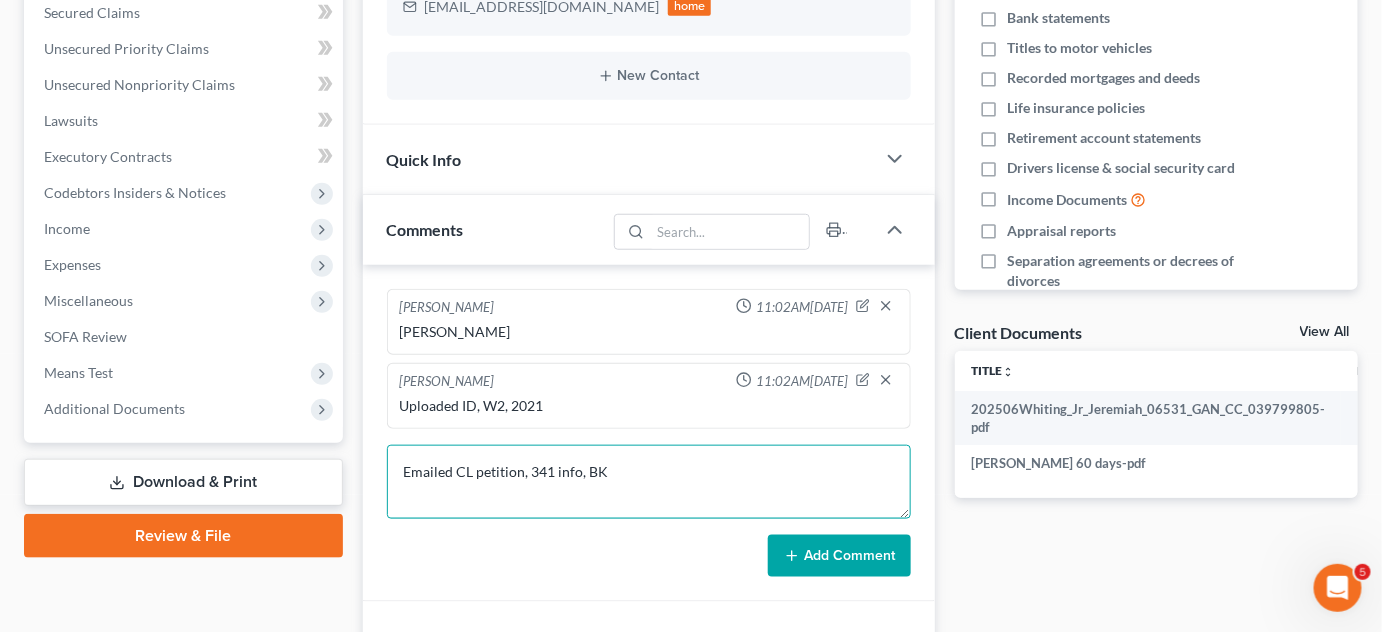 type on "Emailed CL petition, 341 info, BK" 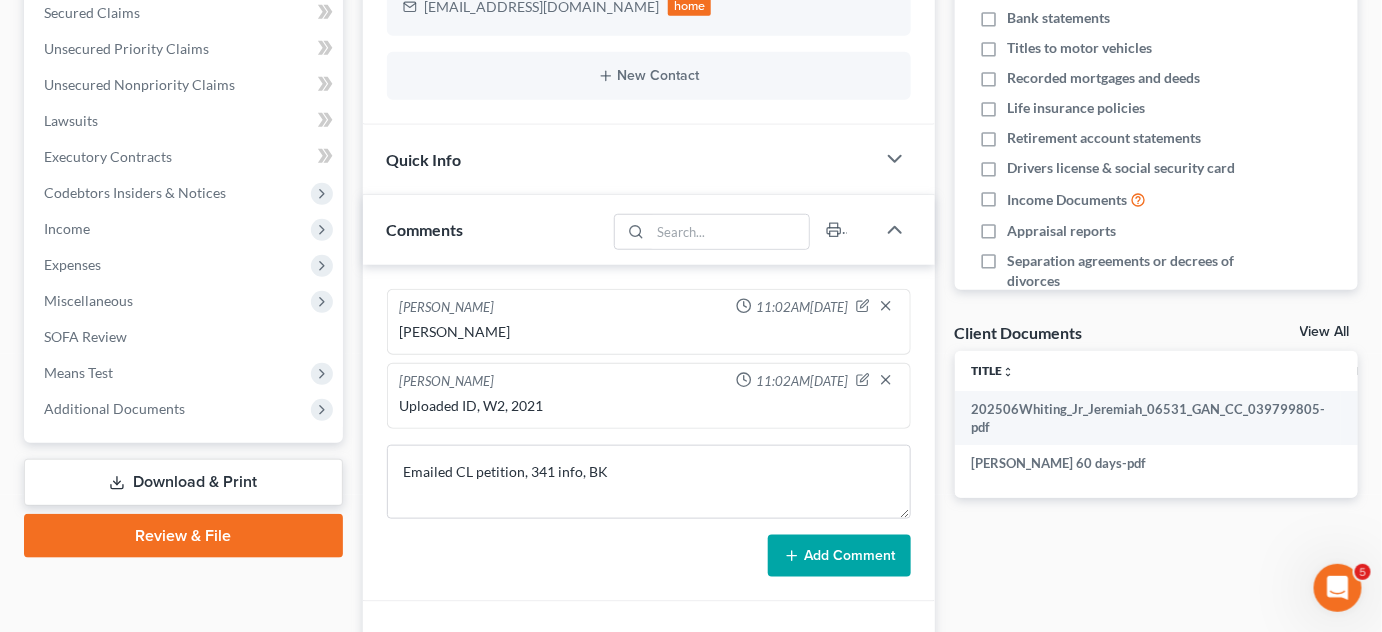 click on "Add Comment" at bounding box center [839, 556] 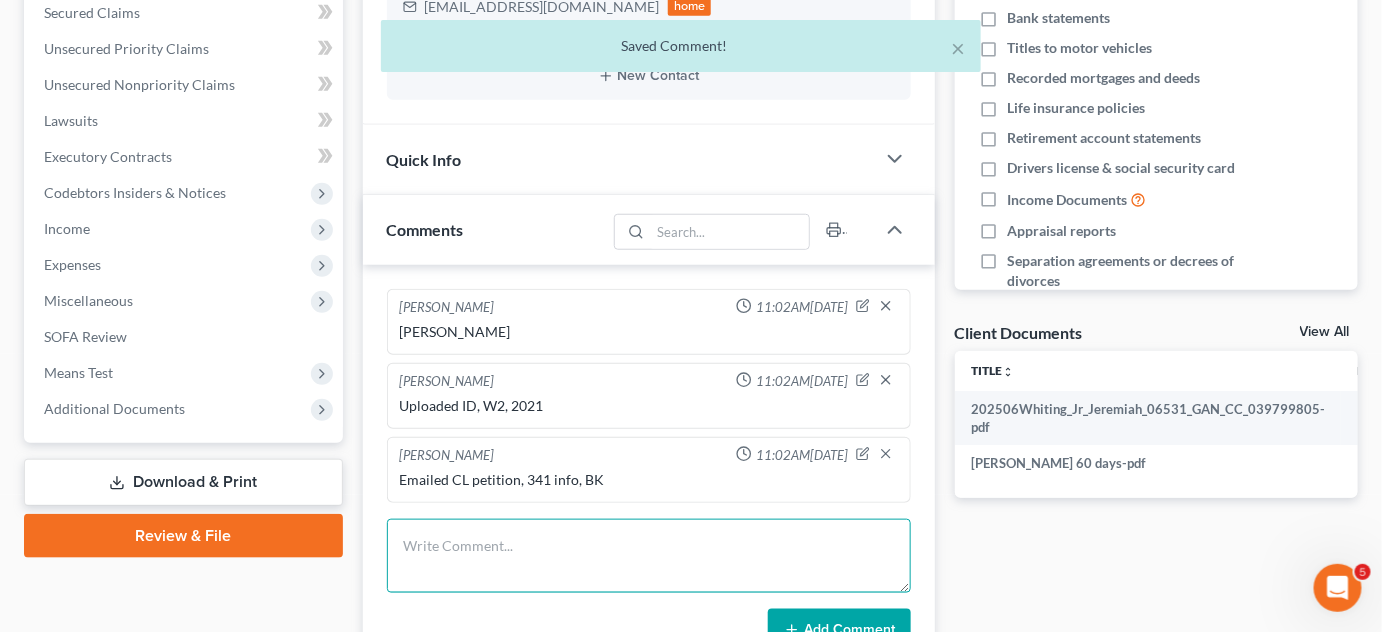 click at bounding box center (649, 556) 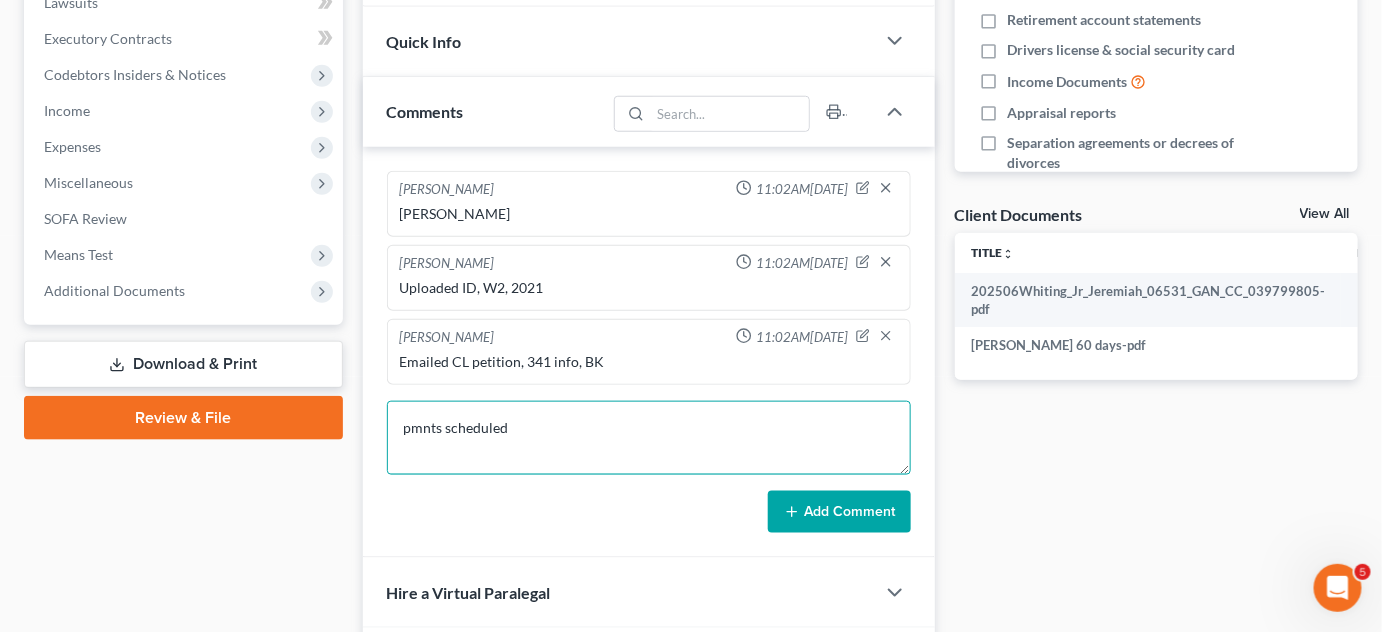 scroll, scrollTop: 581, scrollLeft: 0, axis: vertical 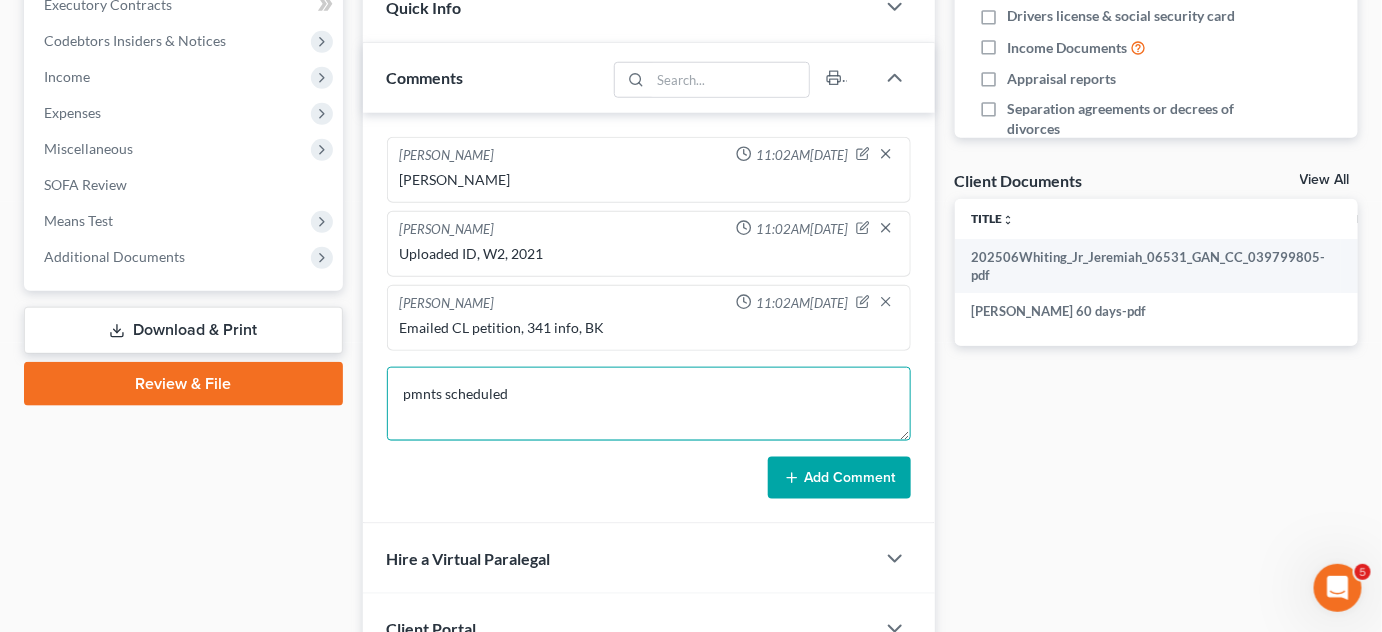 type on "pmnts scheduled" 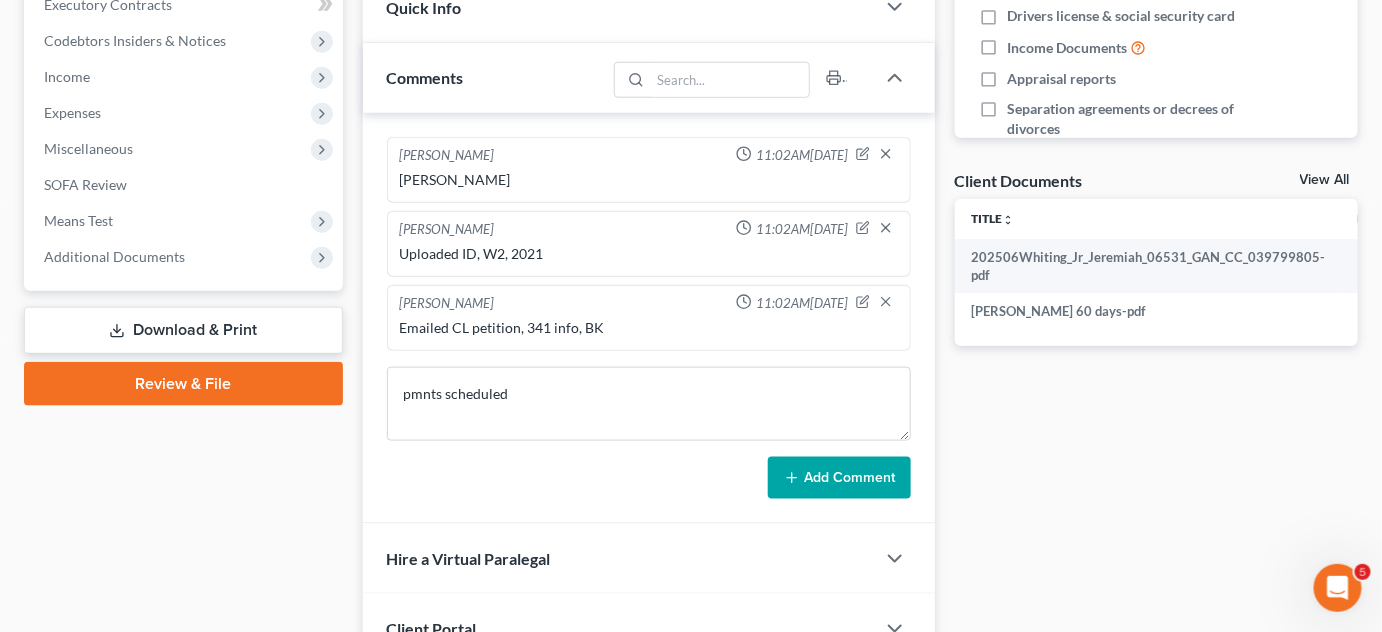 click on "Add Comment" at bounding box center [839, 478] 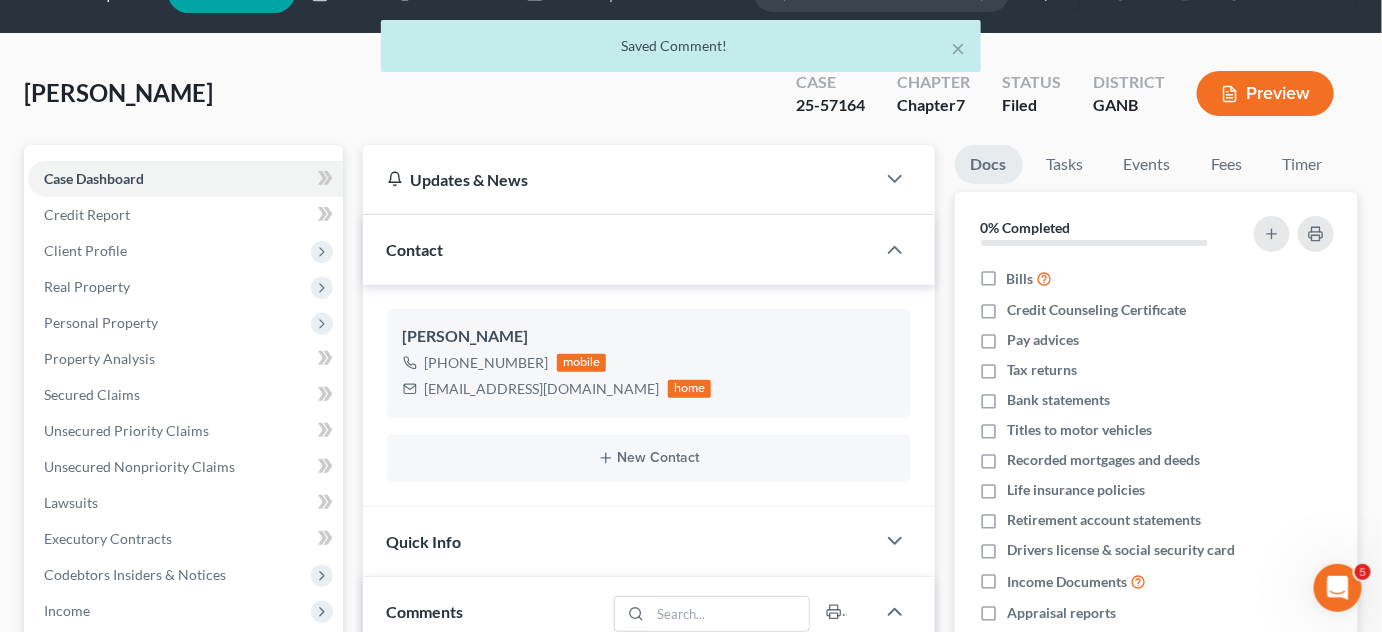 scroll, scrollTop: 0, scrollLeft: 0, axis: both 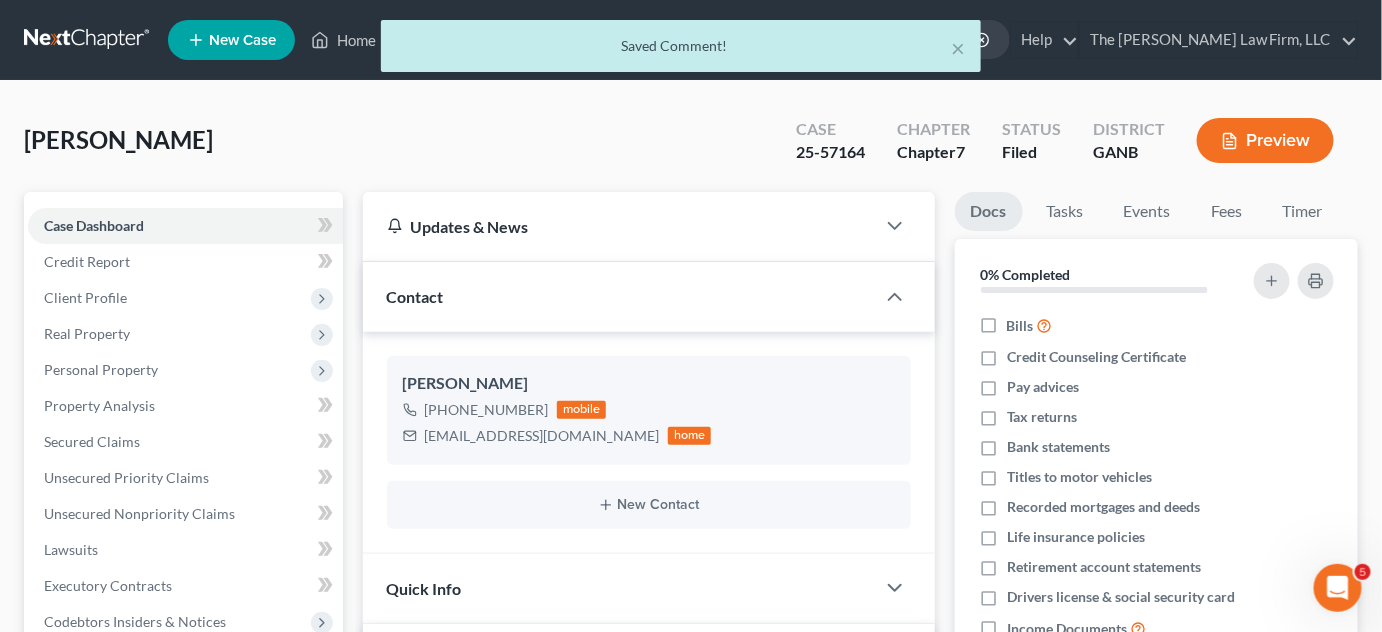click on "[PERSON_NAME] Upgraded Case 25-57164 Chapter Chapter  7 Status Filed District GANB Preview" at bounding box center (691, 148) 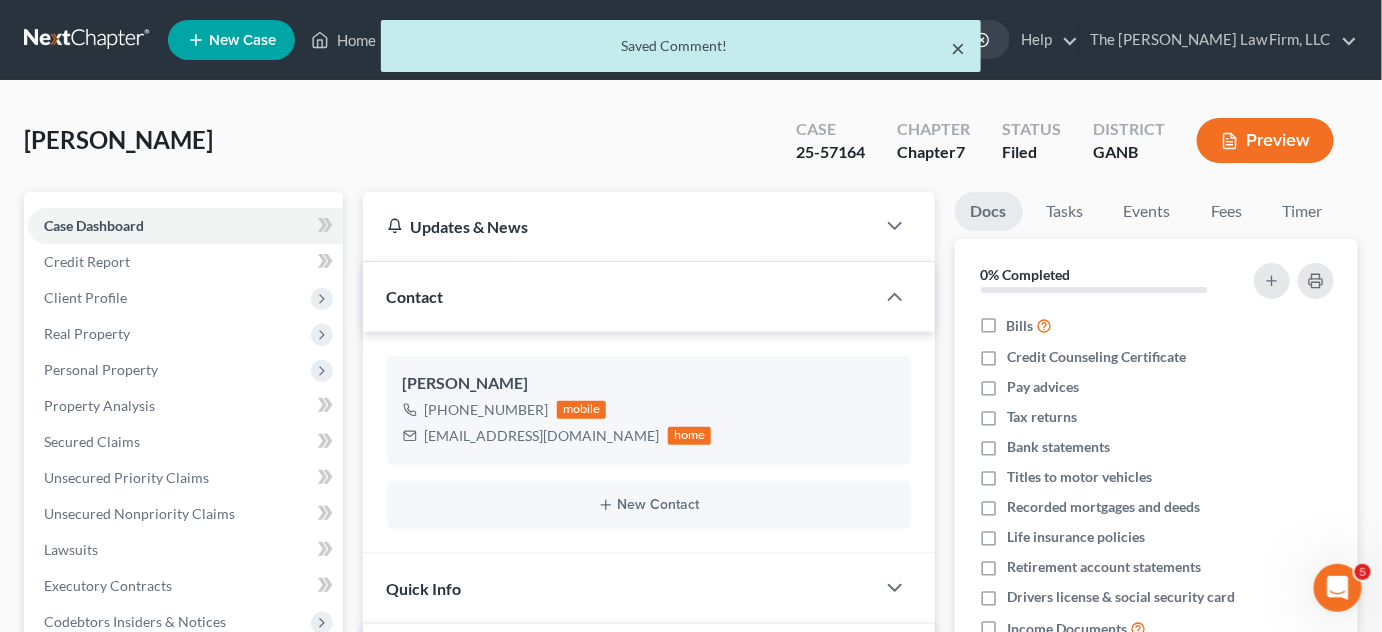 click on "×" at bounding box center [958, 48] 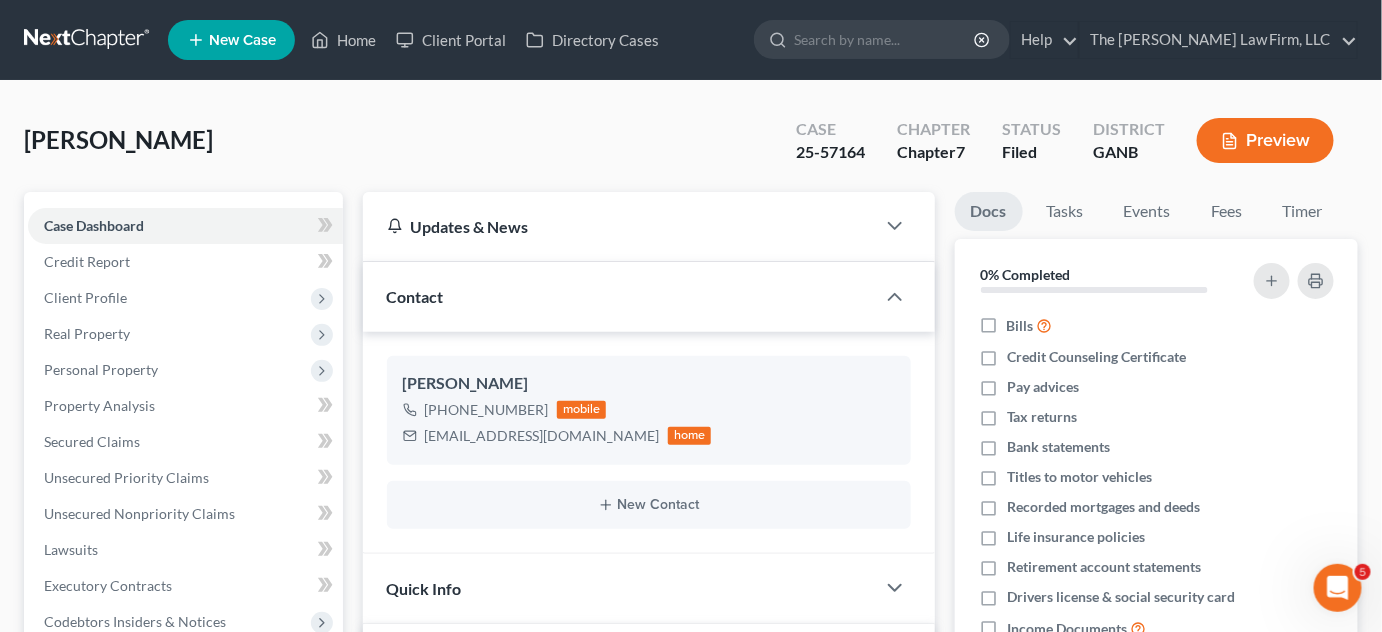 click at bounding box center [885, 39] 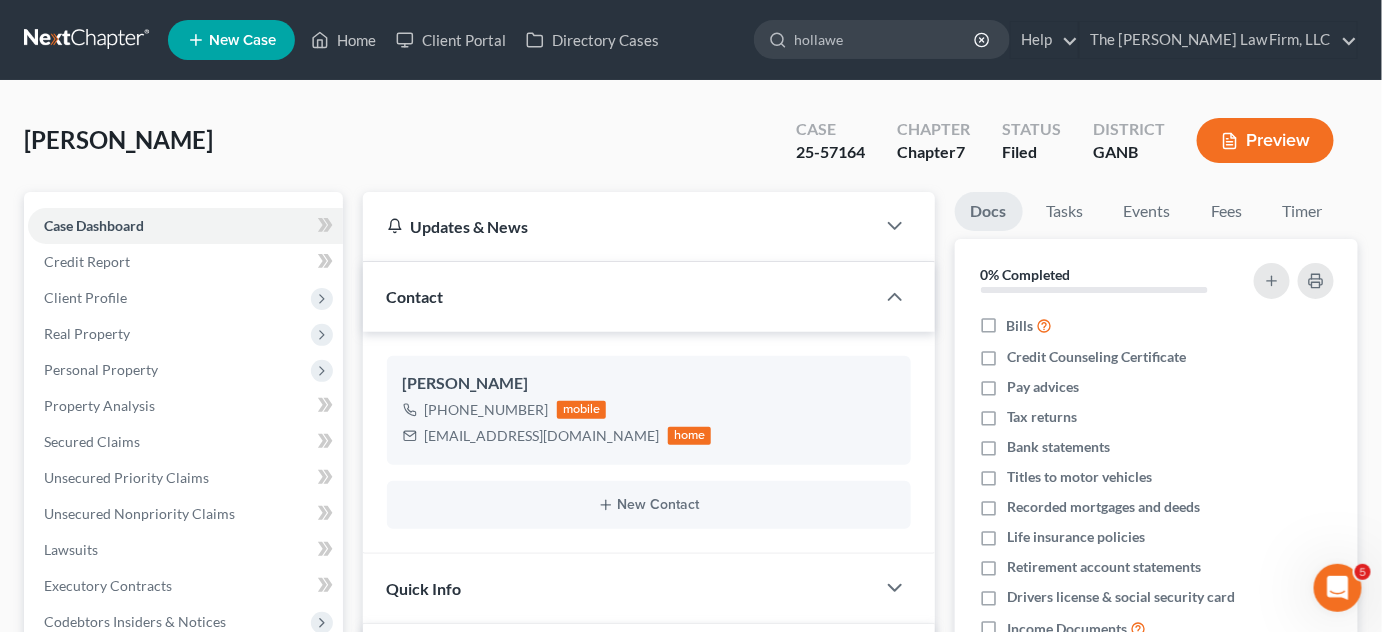 type on "hollawer" 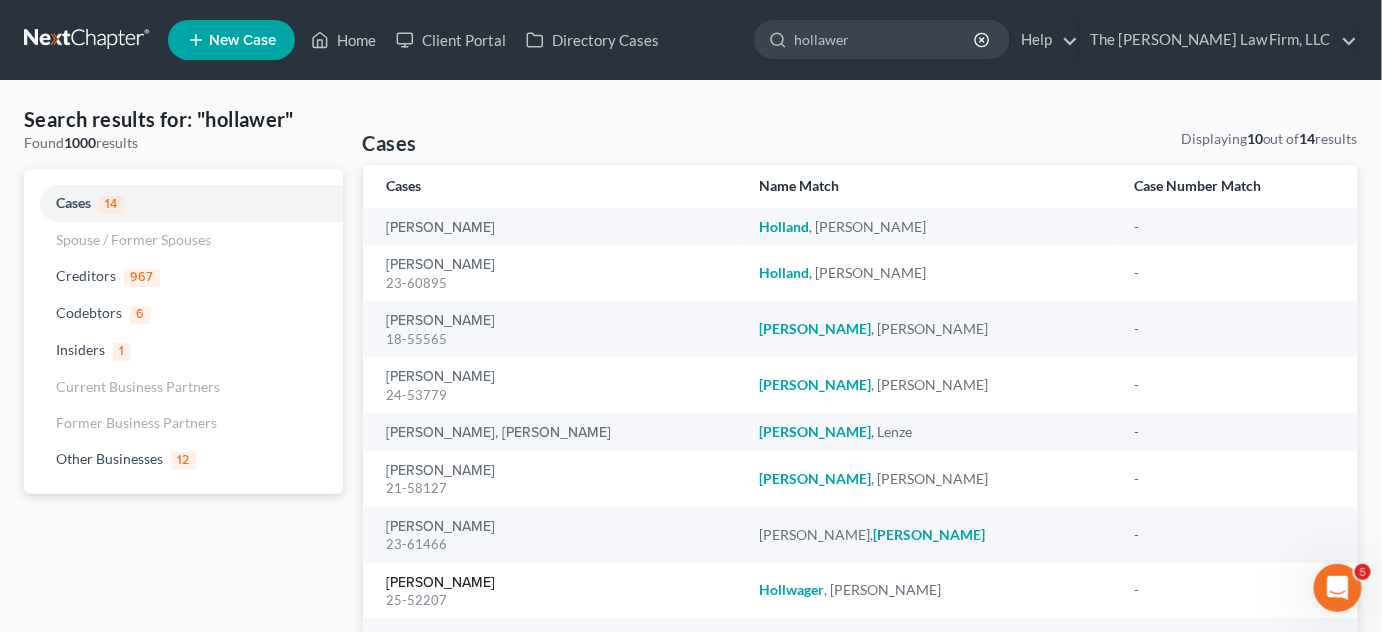 click on "[PERSON_NAME]" at bounding box center (441, 583) 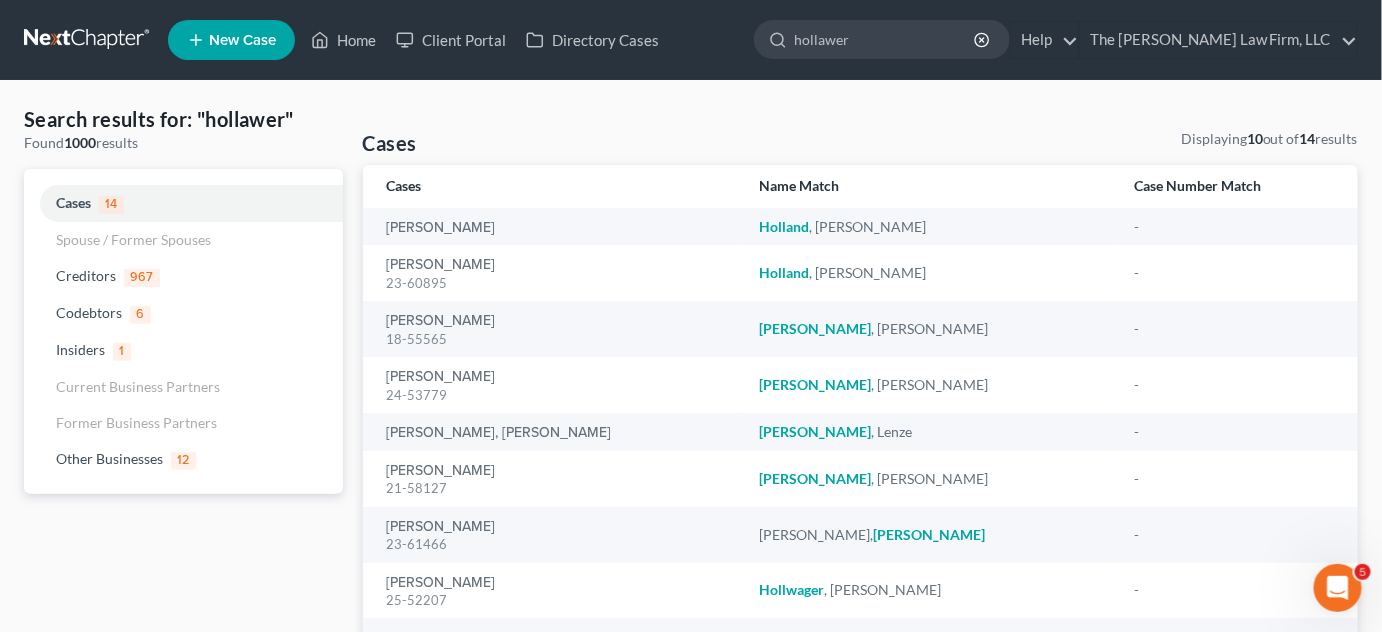 type 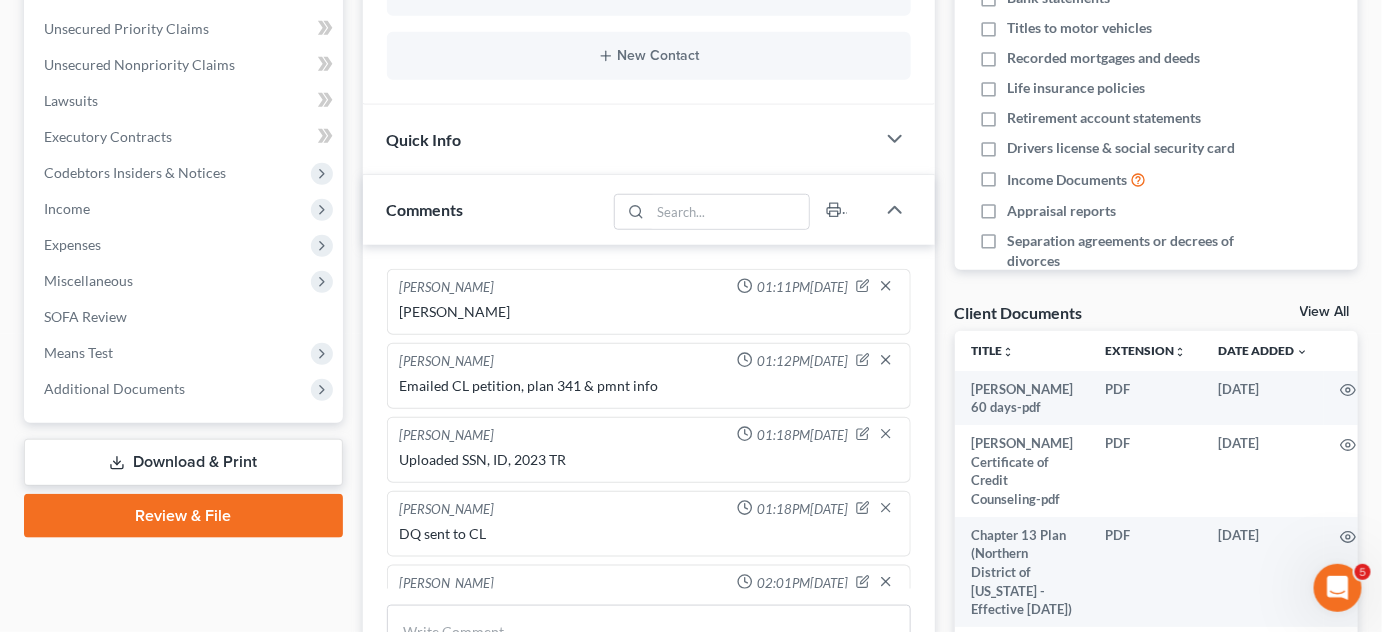 scroll, scrollTop: 454, scrollLeft: 0, axis: vertical 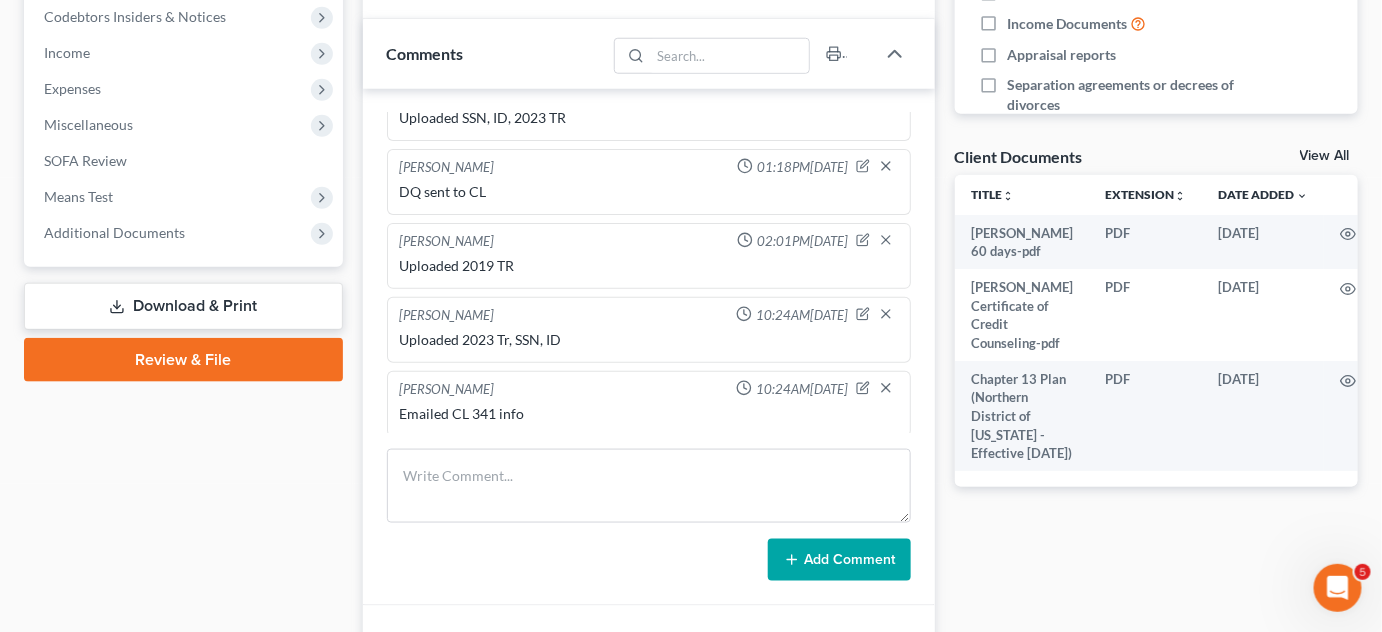 click on "Additional Documents" at bounding box center (114, 232) 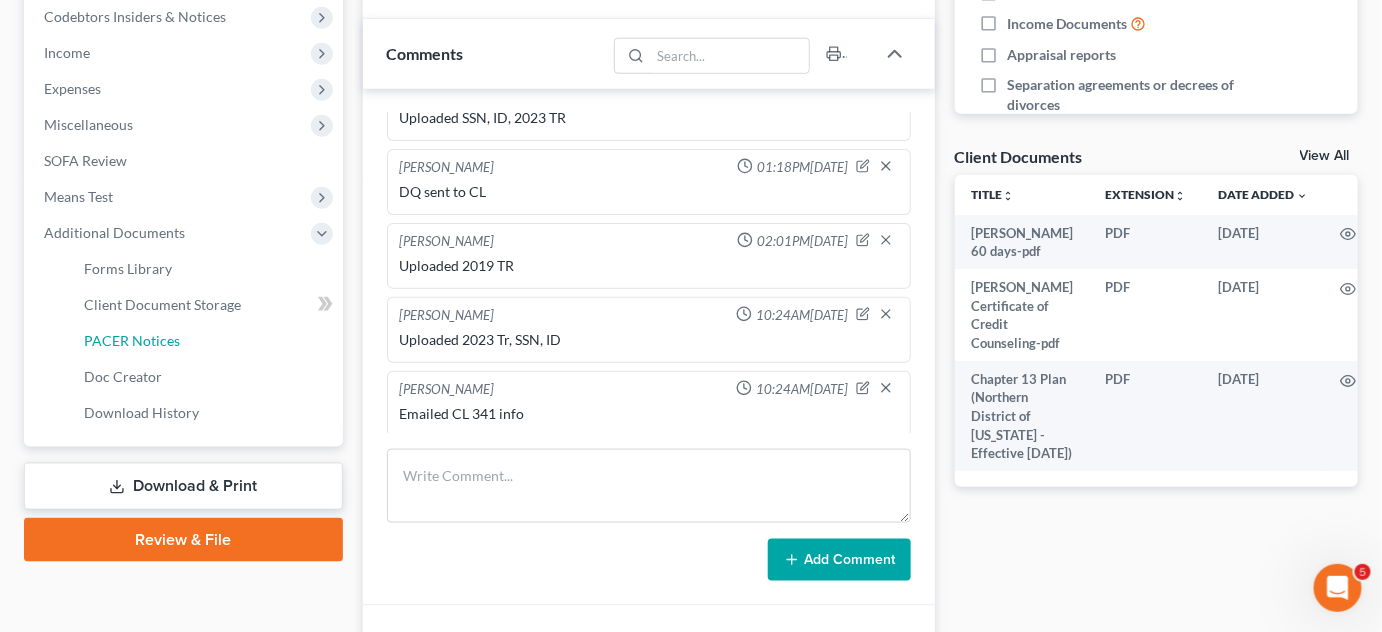 click on "PACER Notices" at bounding box center (205, 341) 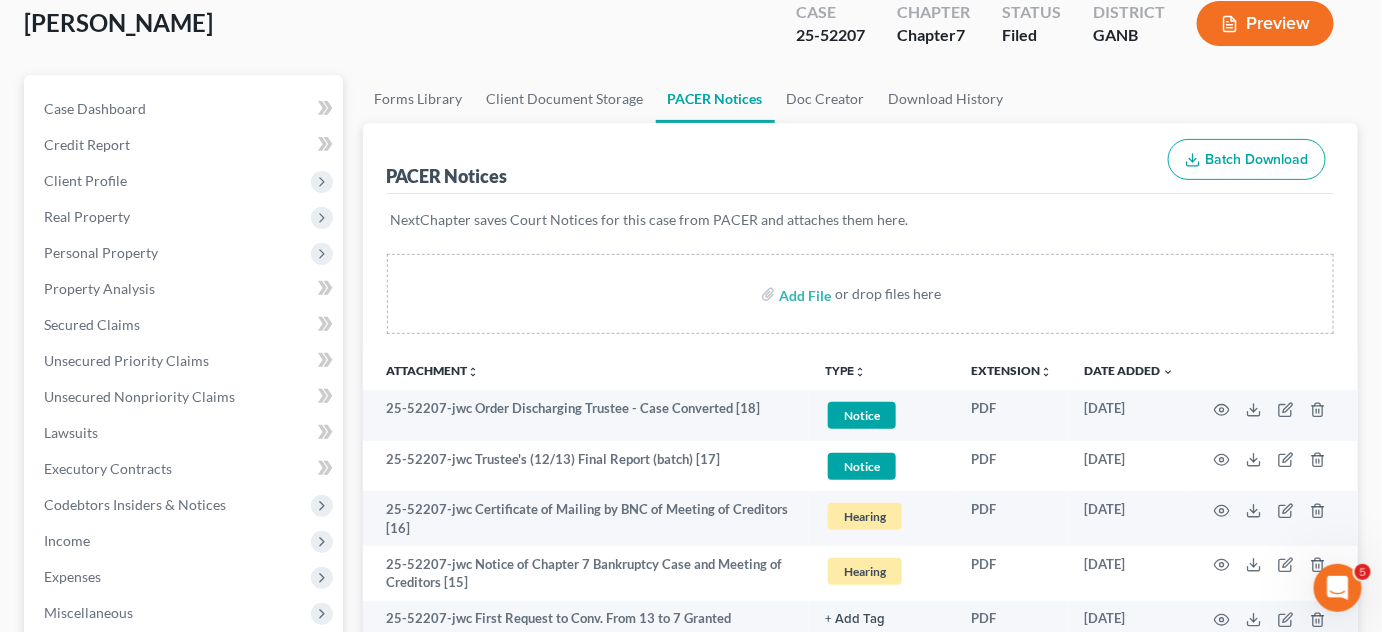 scroll, scrollTop: 151, scrollLeft: 0, axis: vertical 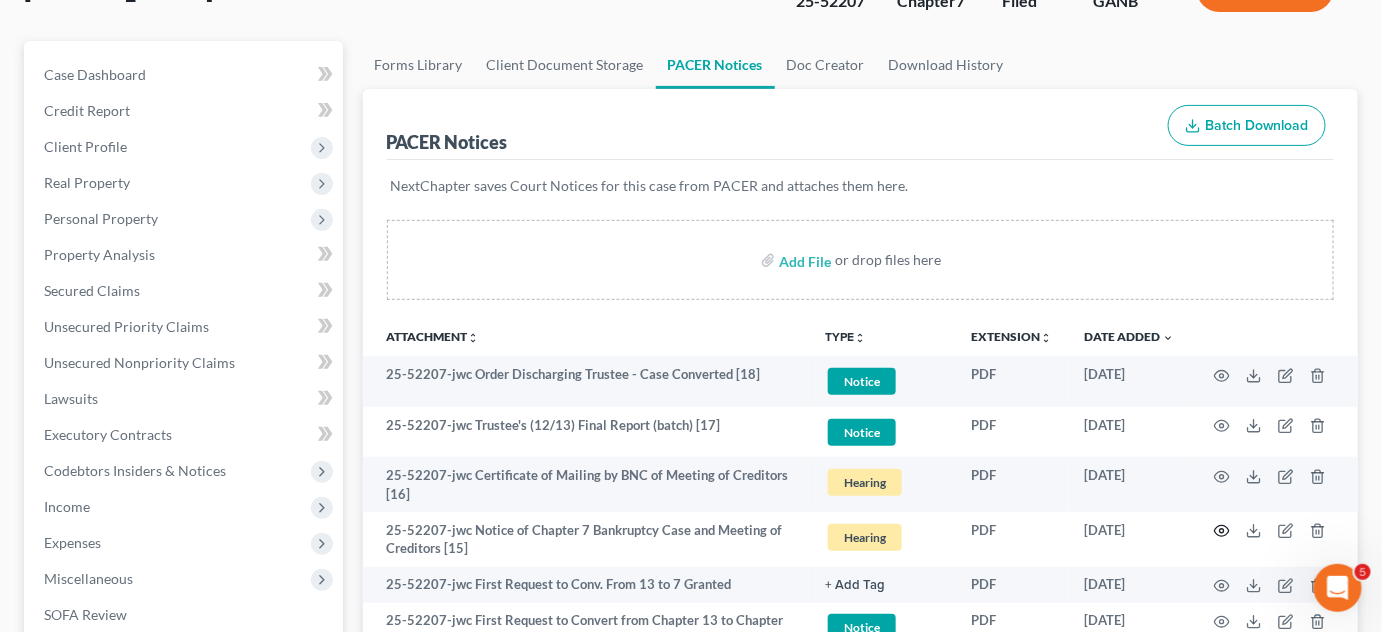 click 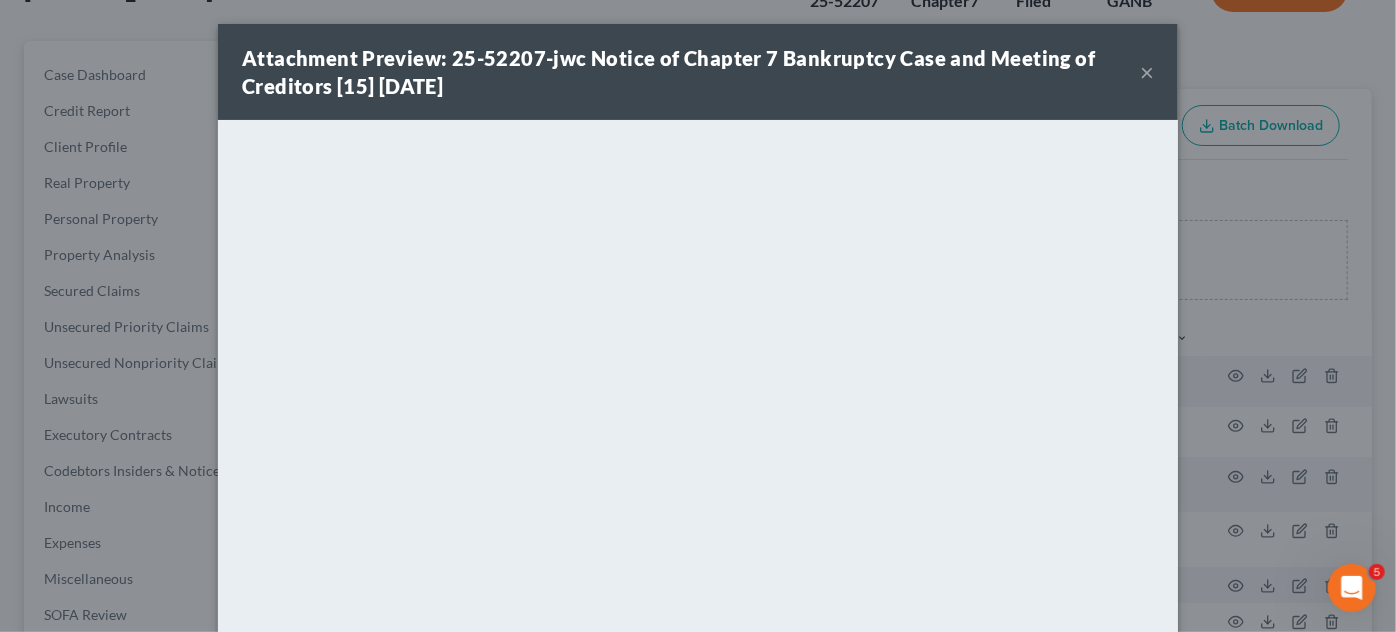 click on "Attachment Preview: 25-52207-jwc Notice of Chapter 7 Bankruptcy Case and Meeting of Creditors [15] [DATE] ×
Download" at bounding box center [698, 316] 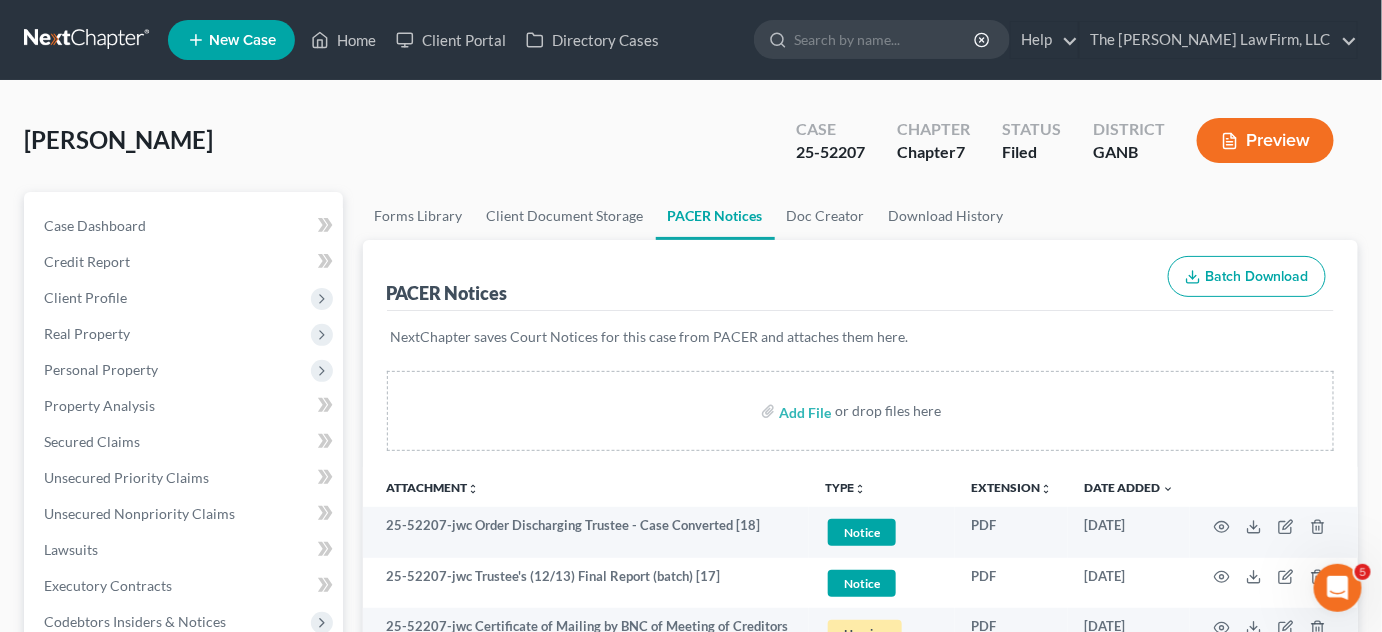 scroll, scrollTop: 0, scrollLeft: 0, axis: both 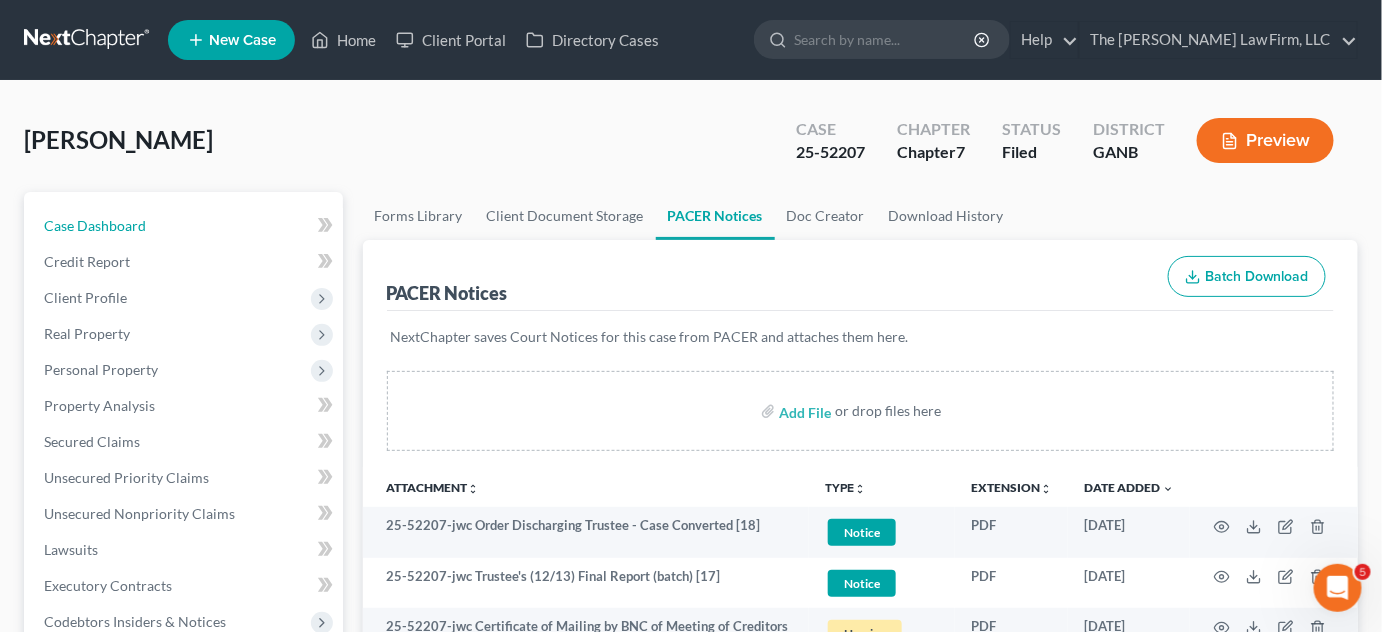 click on "Case Dashboard" at bounding box center [185, 226] 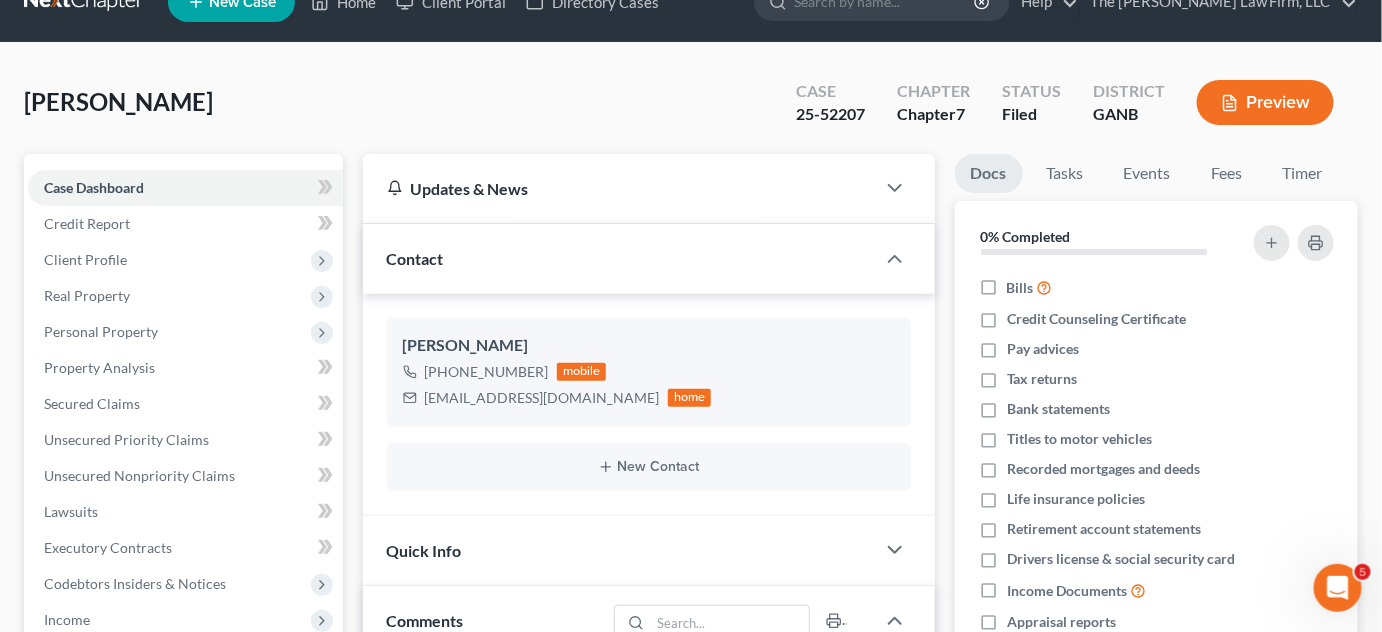 scroll, scrollTop: 454, scrollLeft: 0, axis: vertical 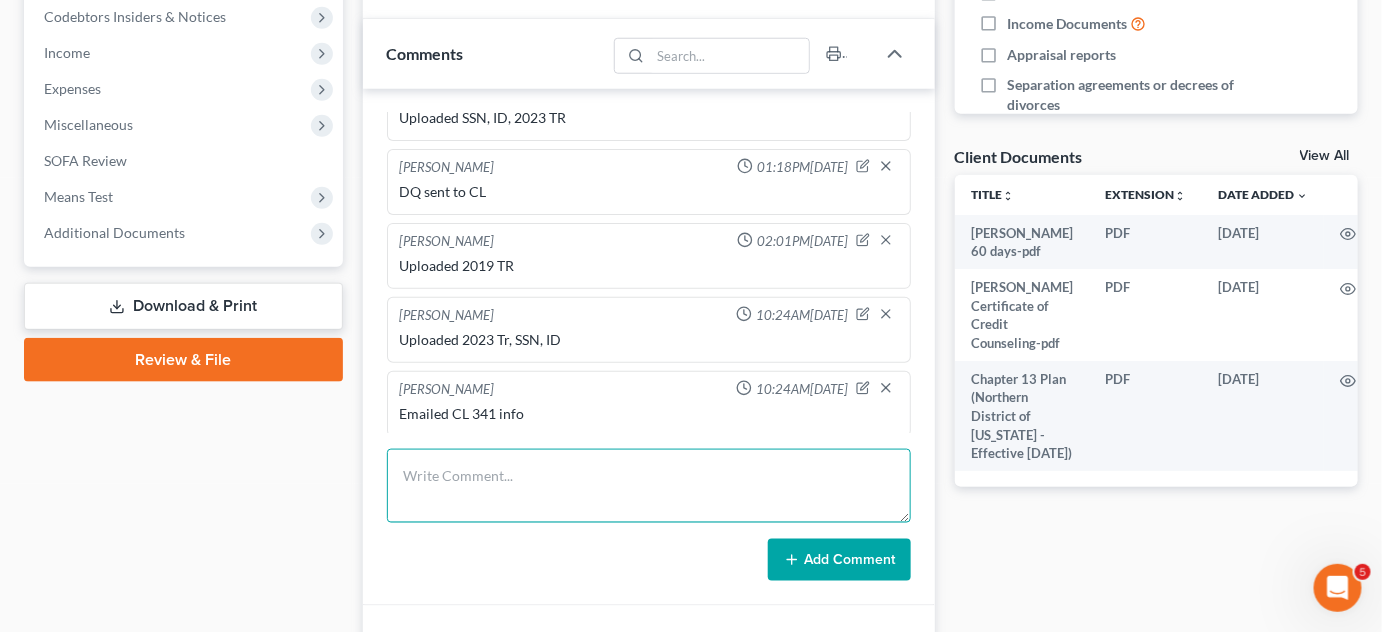 click at bounding box center [649, 486] 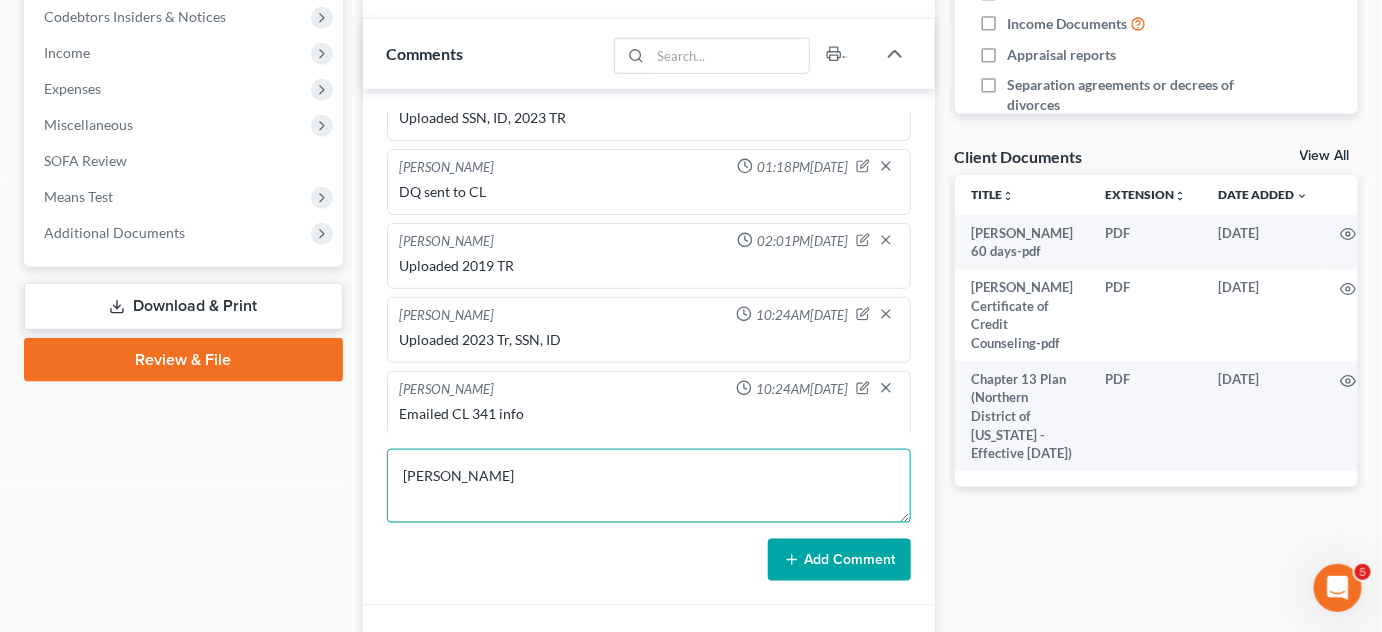 type on "[PERSON_NAME]" 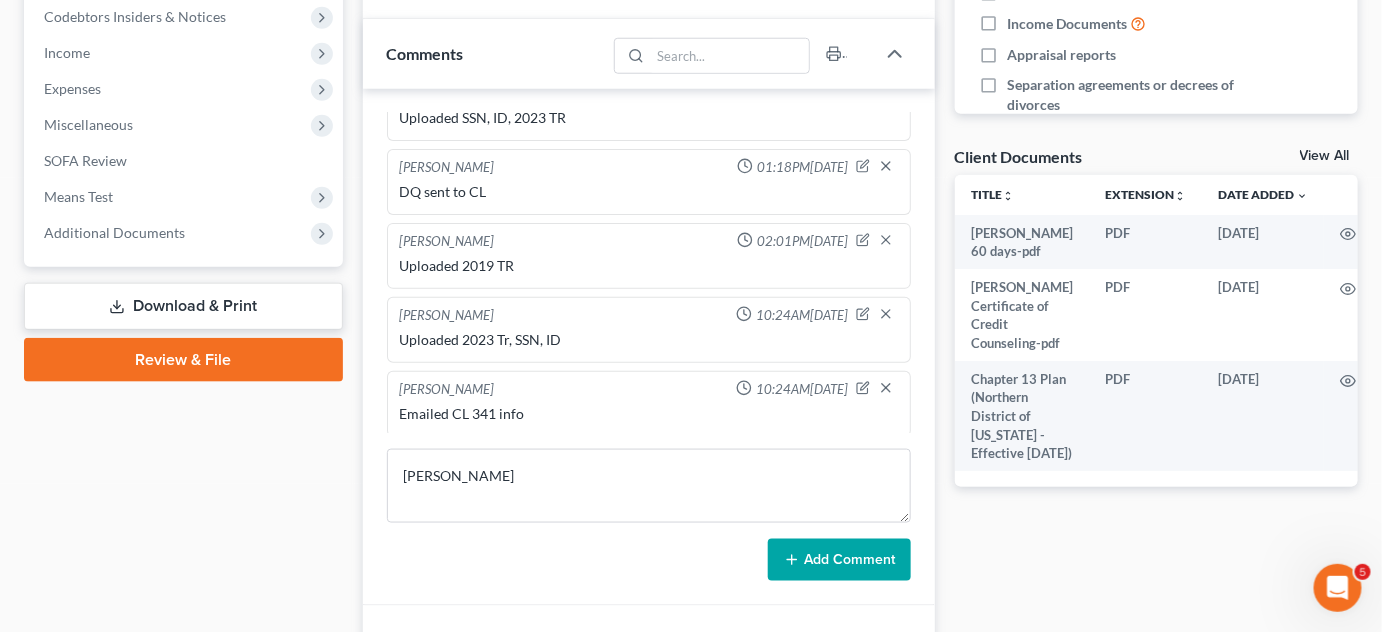 click on "Add Comment" at bounding box center [839, 560] 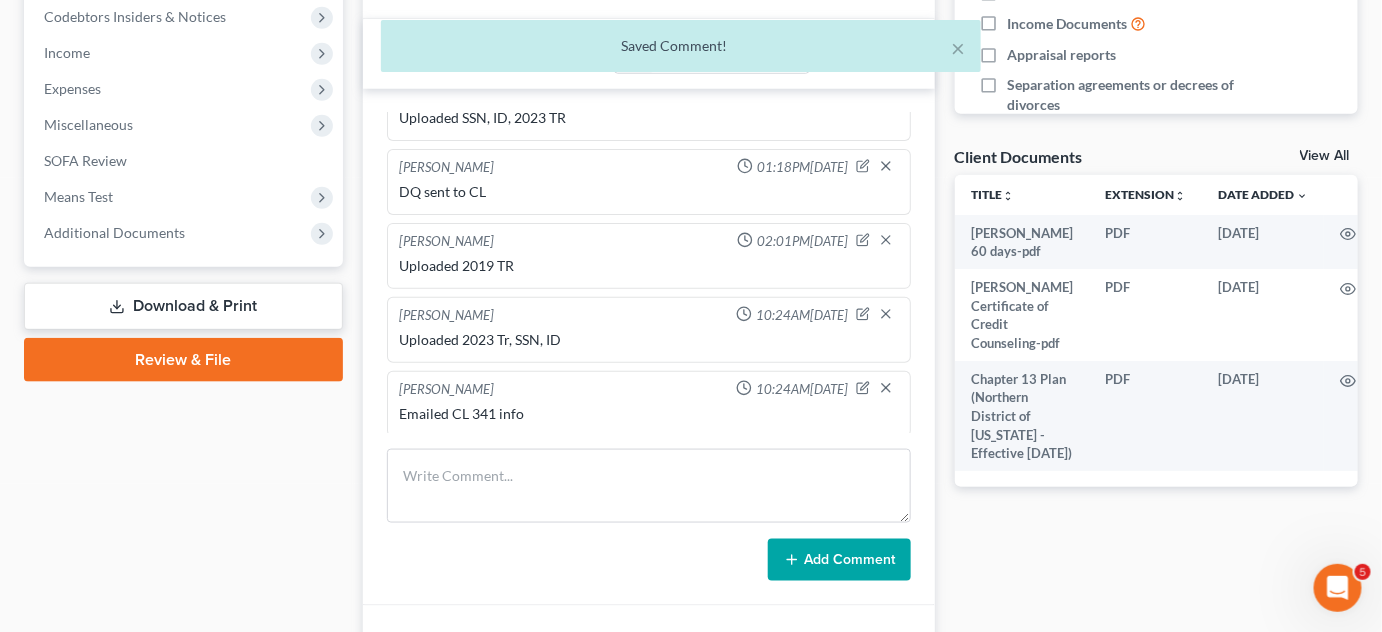 scroll, scrollTop: 259, scrollLeft: 0, axis: vertical 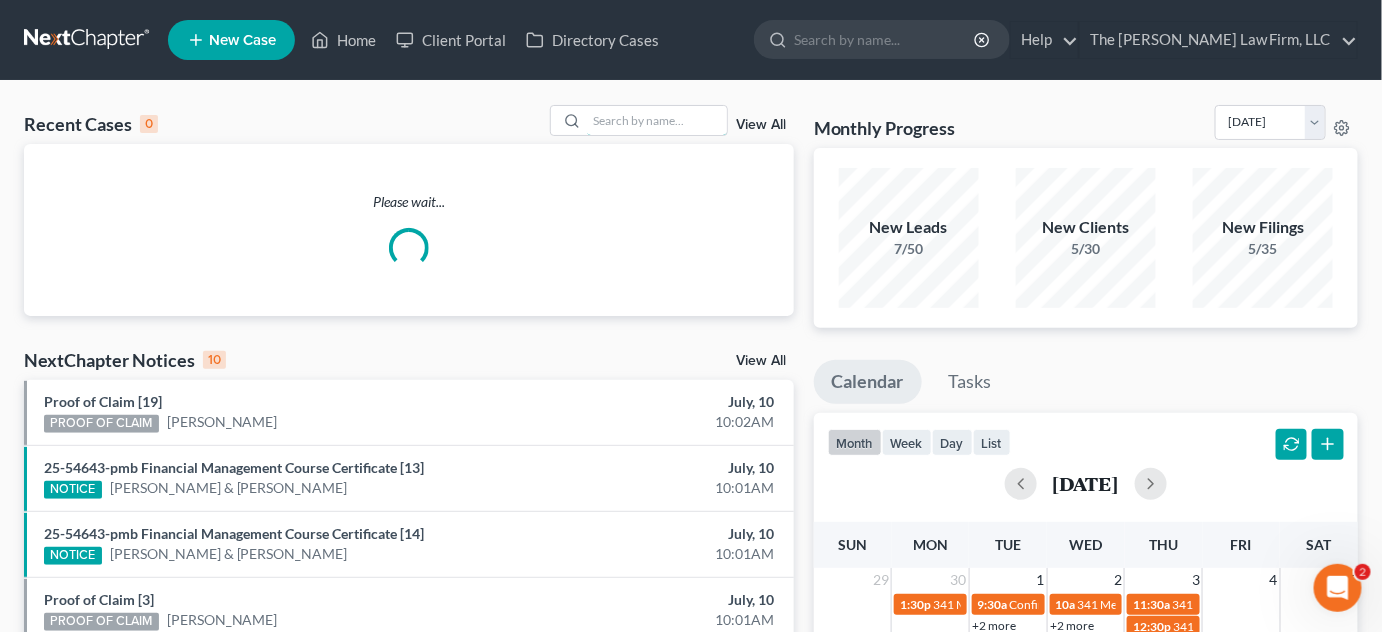 click at bounding box center (657, 120) 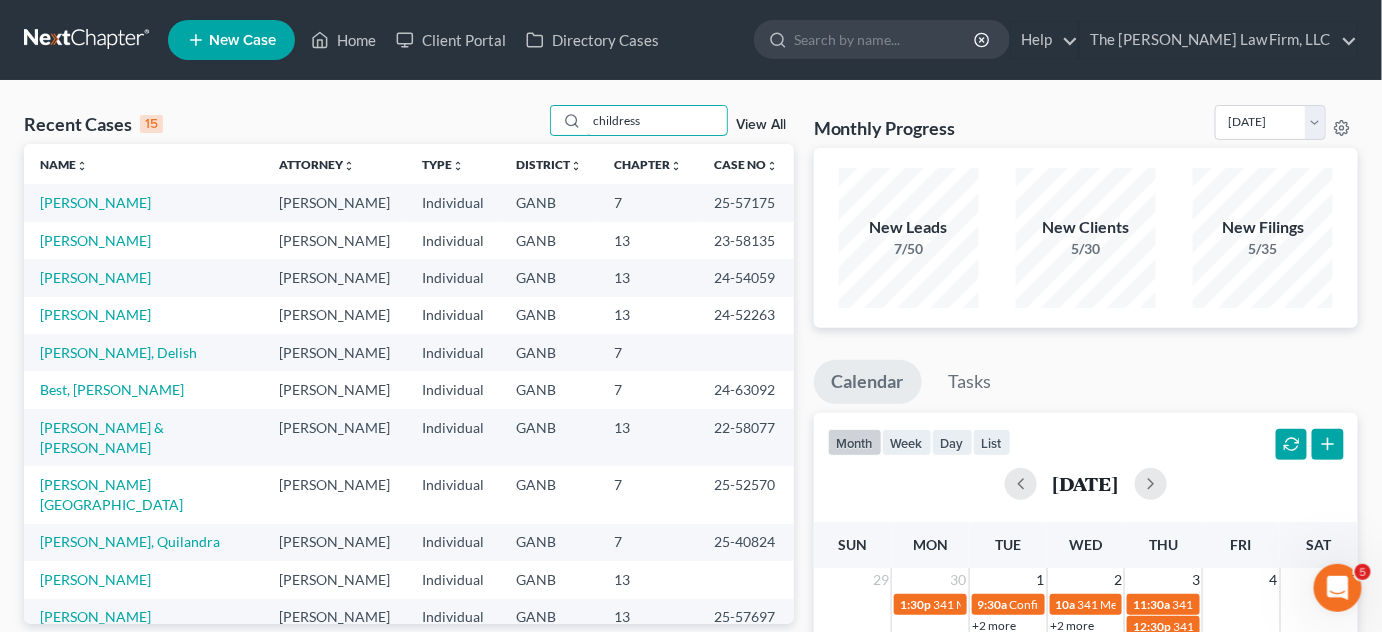 type on "childress" 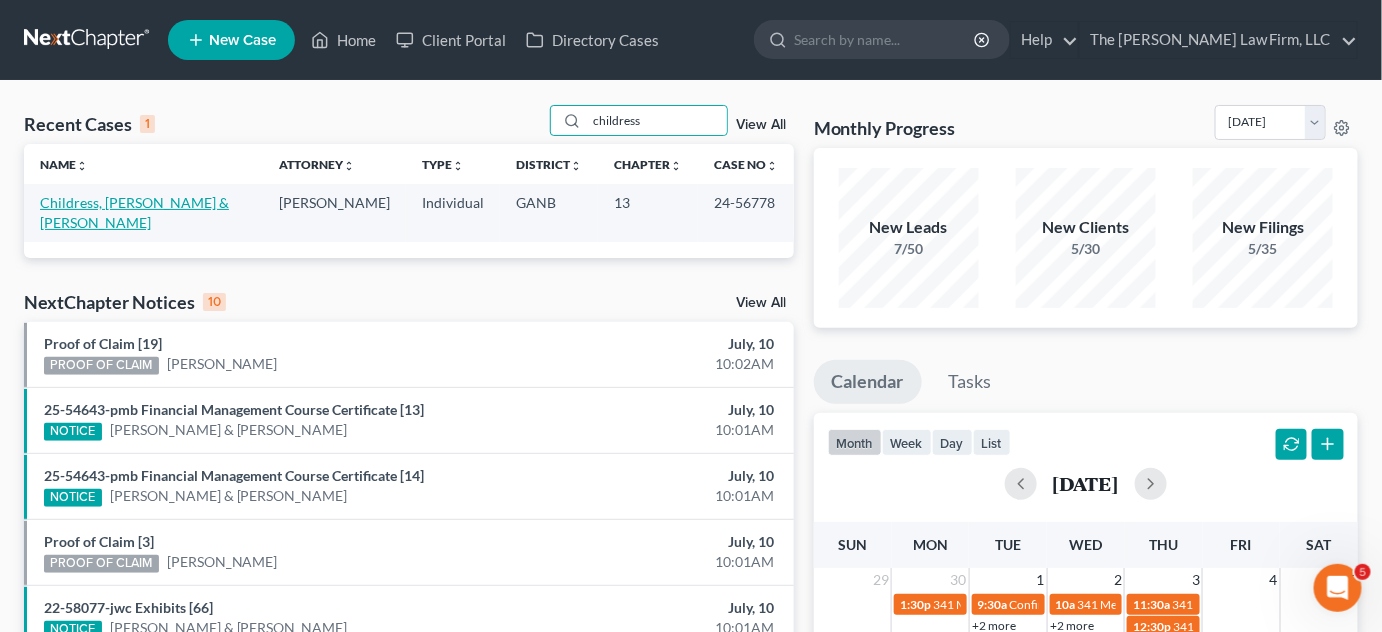 click on "Childress, Christopher & Katie" at bounding box center (134, 212) 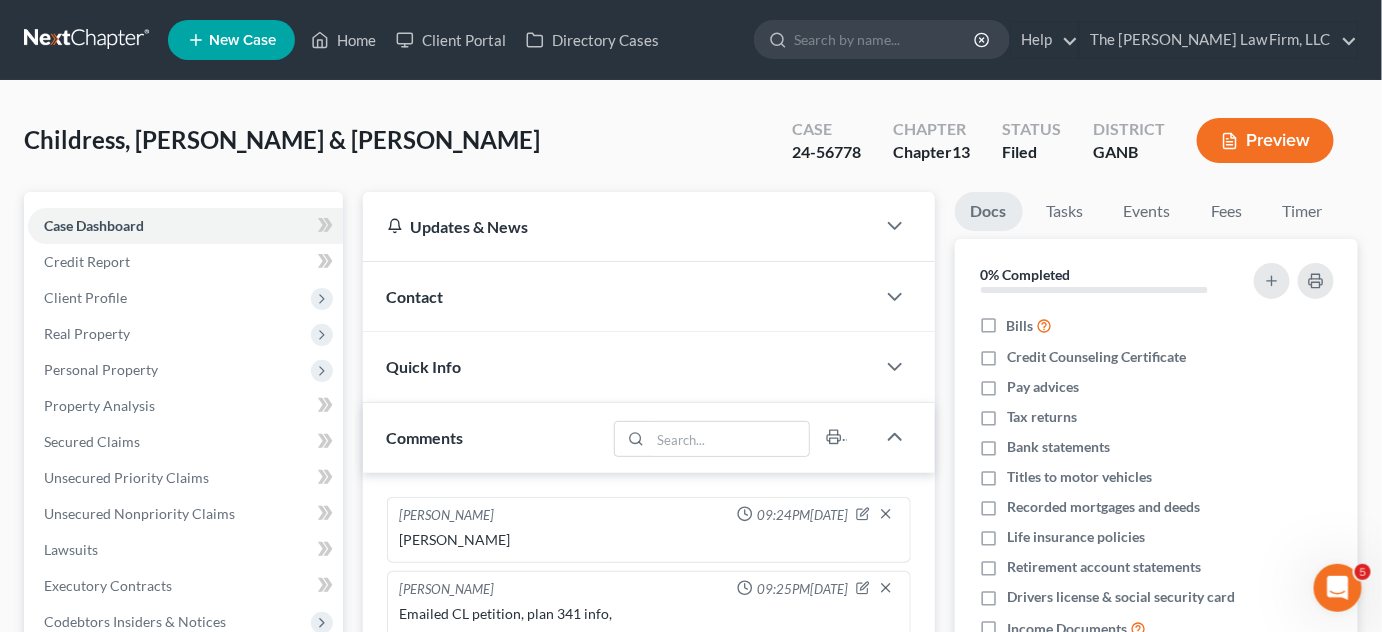 scroll, scrollTop: 454, scrollLeft: 0, axis: vertical 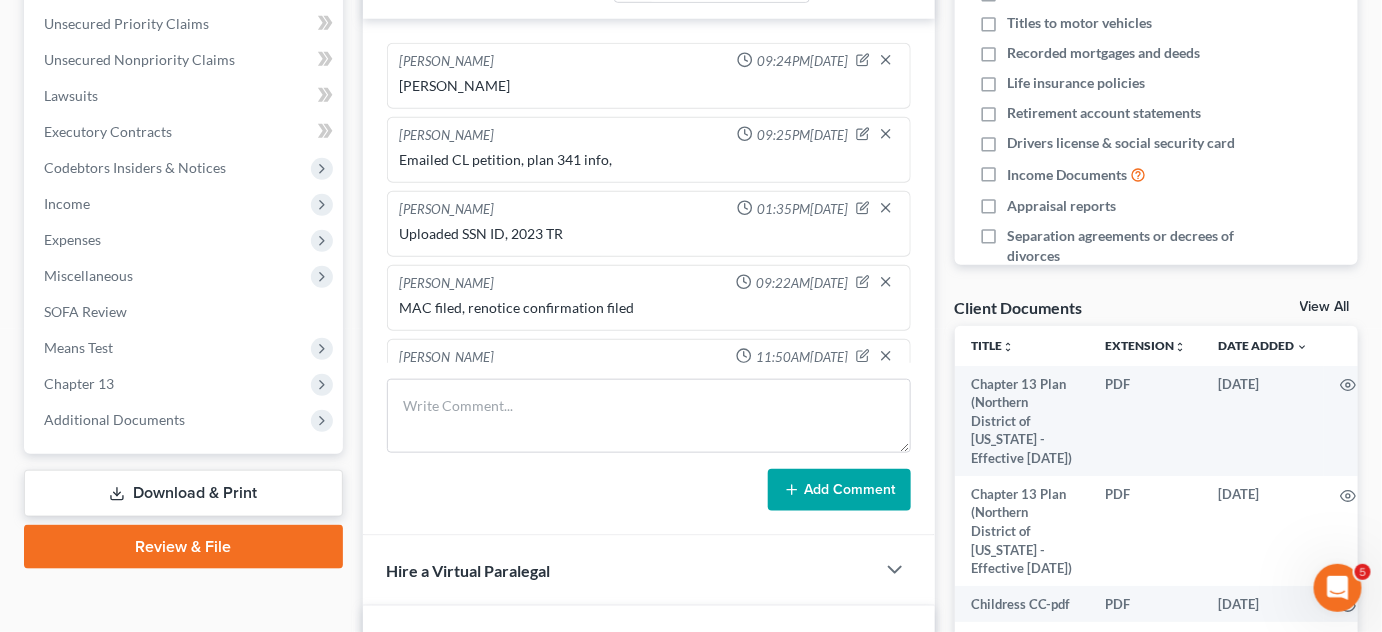 click on "Additional Documents" at bounding box center [185, 420] 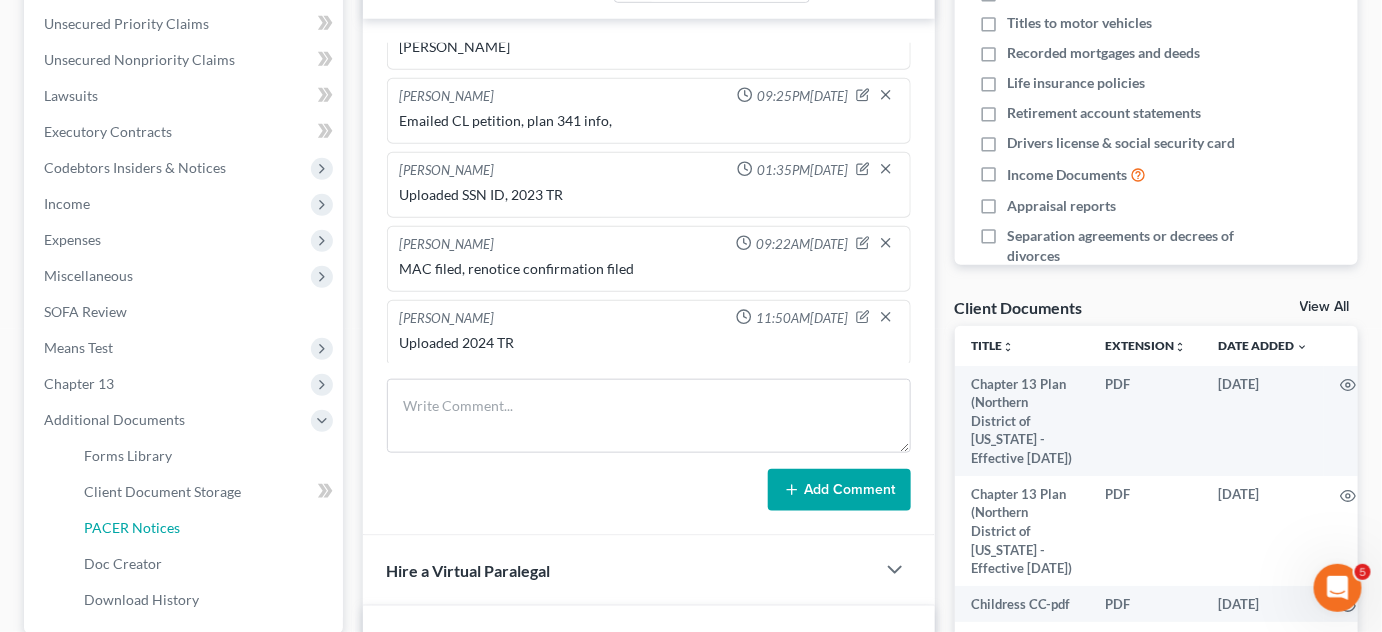 click on "PACER Notices" at bounding box center (205, 528) 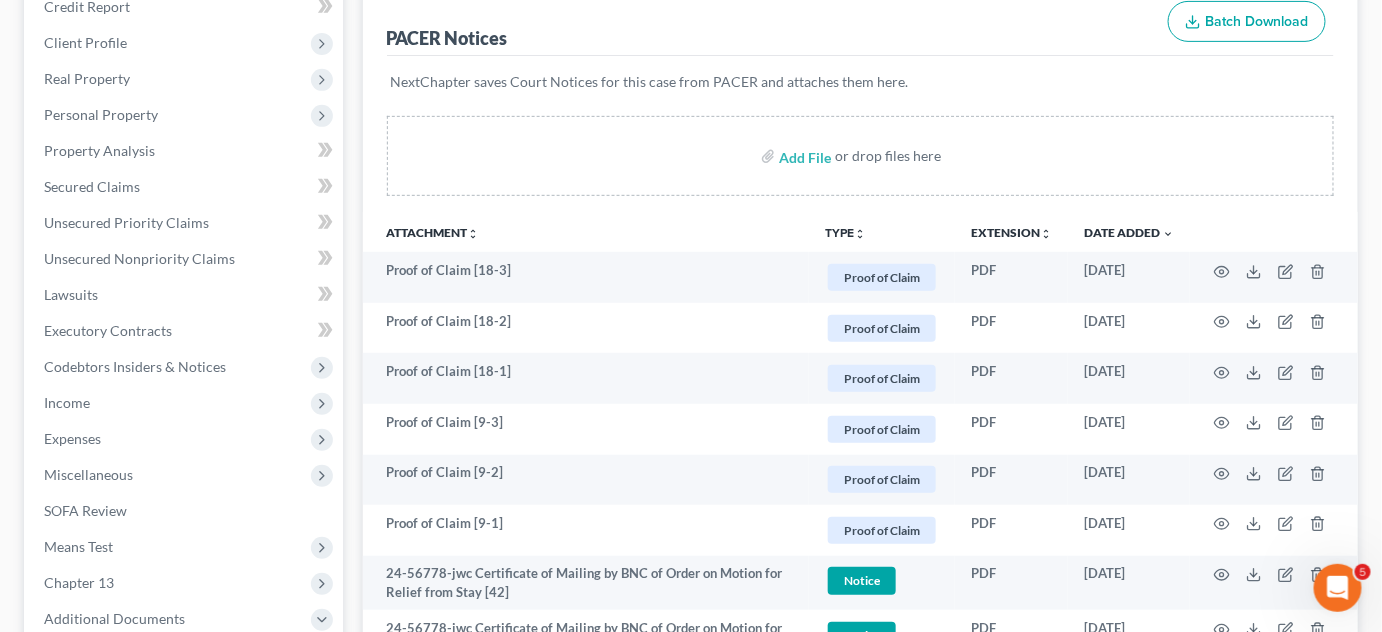 scroll, scrollTop: 303, scrollLeft: 0, axis: vertical 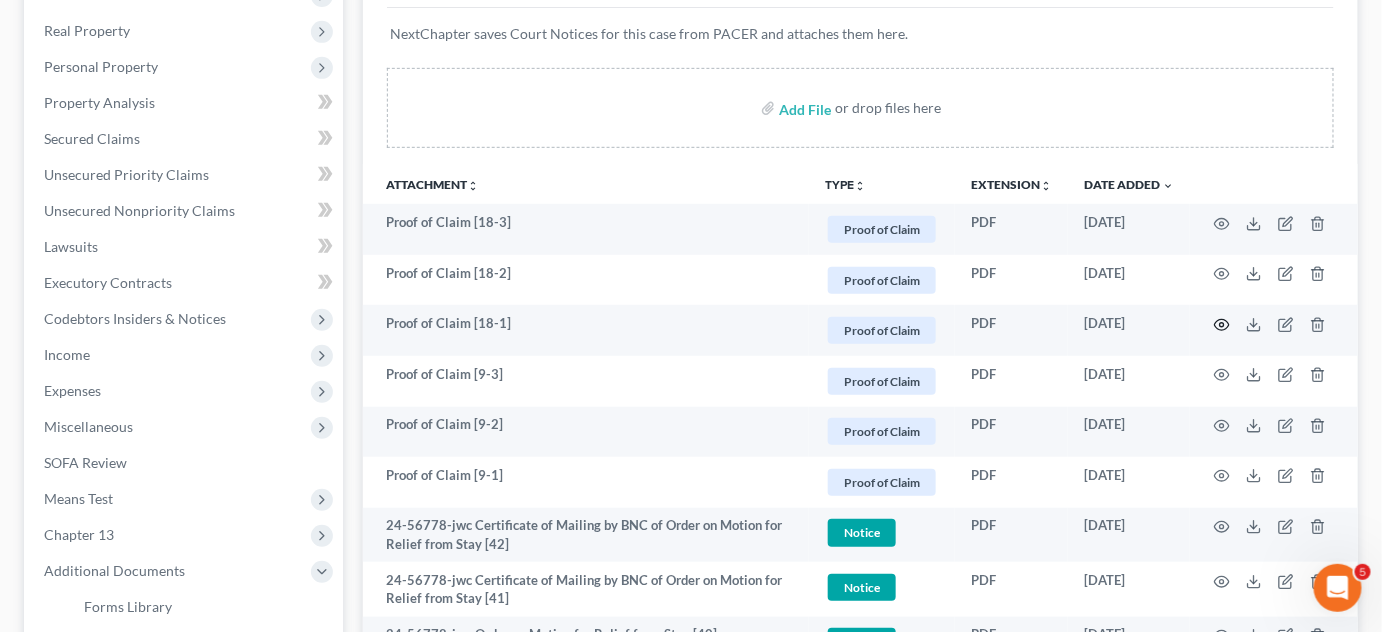 click 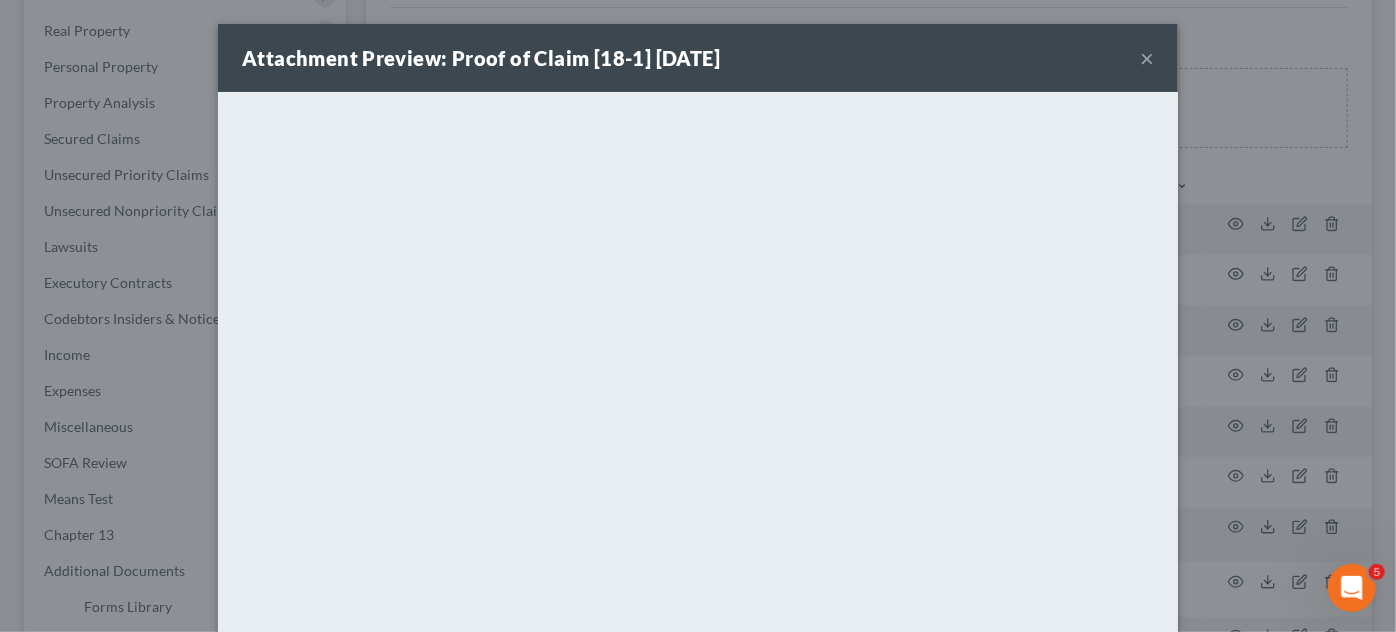 click on "Attachment Preview: Proof of Claim [18-1] 07/07/2025 ×
<object ng-attr-data='https://nextchapter-prod.s3.amazonaws.com/uploads/attachment/file/11814771/b52593ba-5084-4246-8c43-8778b431823b.pdf?X-Amz-Expires=3000&X-Amz-Date=20250710T144411Z&X-Amz-Algorithm=AWS4-HMAC-SHA256&X-Amz-Credential=AKIAJMWBS4AI7W4T6GHQ%2F20250710%2Fus-east-1%2Fs3%2Faws4_request&X-Amz-SignedHeaders=host&X-Amz-Signature=b6d434333c75ea5ae2ce76c7babfc6d5cbd311e0d54483a7b28b68bcebf7ffae' type='application/pdf' width='100%' height='650px'></object>
<p><a href='https://nextchapter-prod.s3.amazonaws.com/uploads/attachment/file/11814771/b52593ba-5084-4246-8c43-8778b431823b.pdf?X-Amz-Expires=3000&X-Amz-Date=20250710T144411Z&X-Amz-Algorithm=AWS4-HMAC-SHA256&X-Amz-Credential=AKIAJMWBS4AI7W4T6GHQ%2F20250710%2Fus-east-1%2Fs3%2Faws4_request&X-Amz-SignedHeaders=host&X-Amz-Signature=b6d434333c75ea5ae2ce76c7babfc6d5cbd311e0d54483a7b28b68bcebf7ffae' target='_blank'>Click here</a> to open in a new window.</p>
Download" at bounding box center (698, 316) 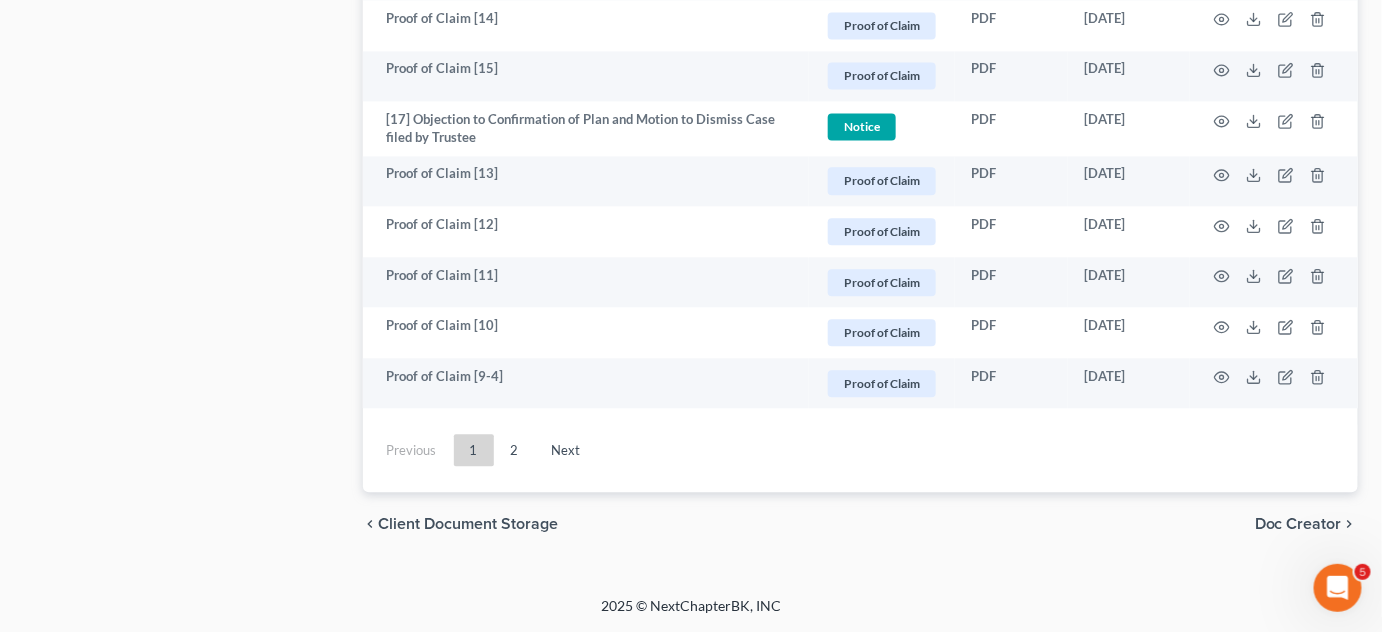 scroll, scrollTop: 3975, scrollLeft: 0, axis: vertical 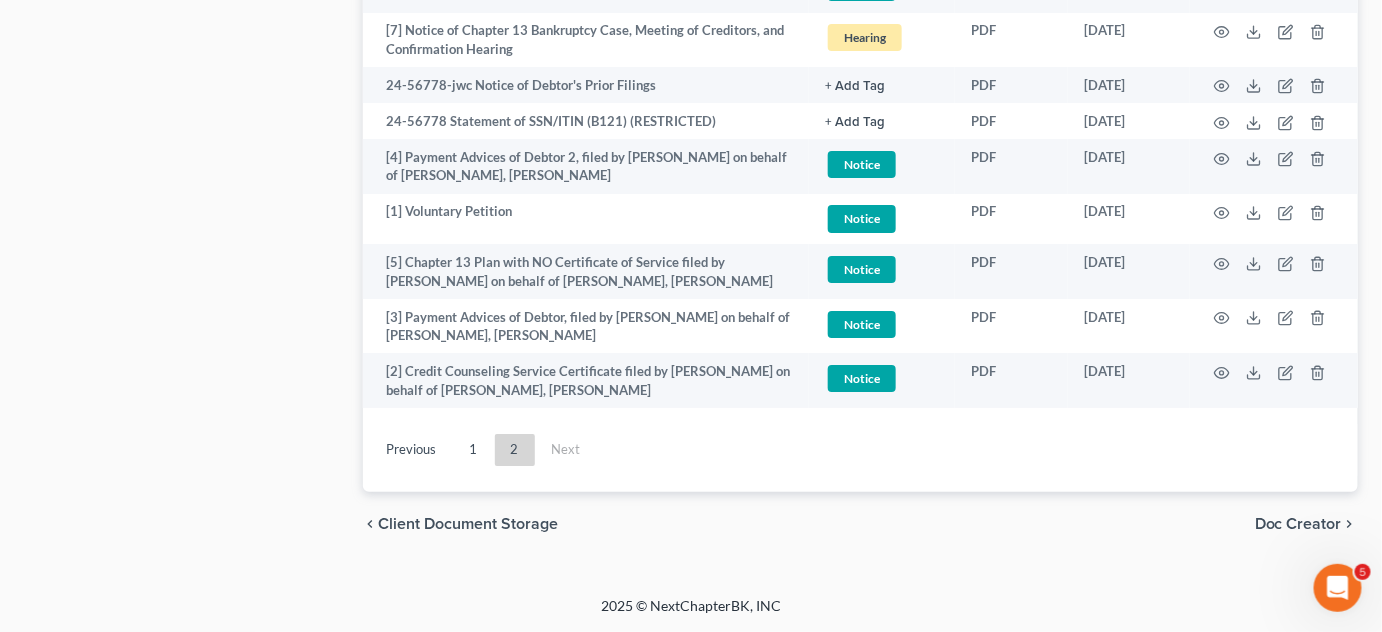 drag, startPoint x: 219, startPoint y: 127, endPoint x: 292, endPoint y: 56, distance: 101.8332 